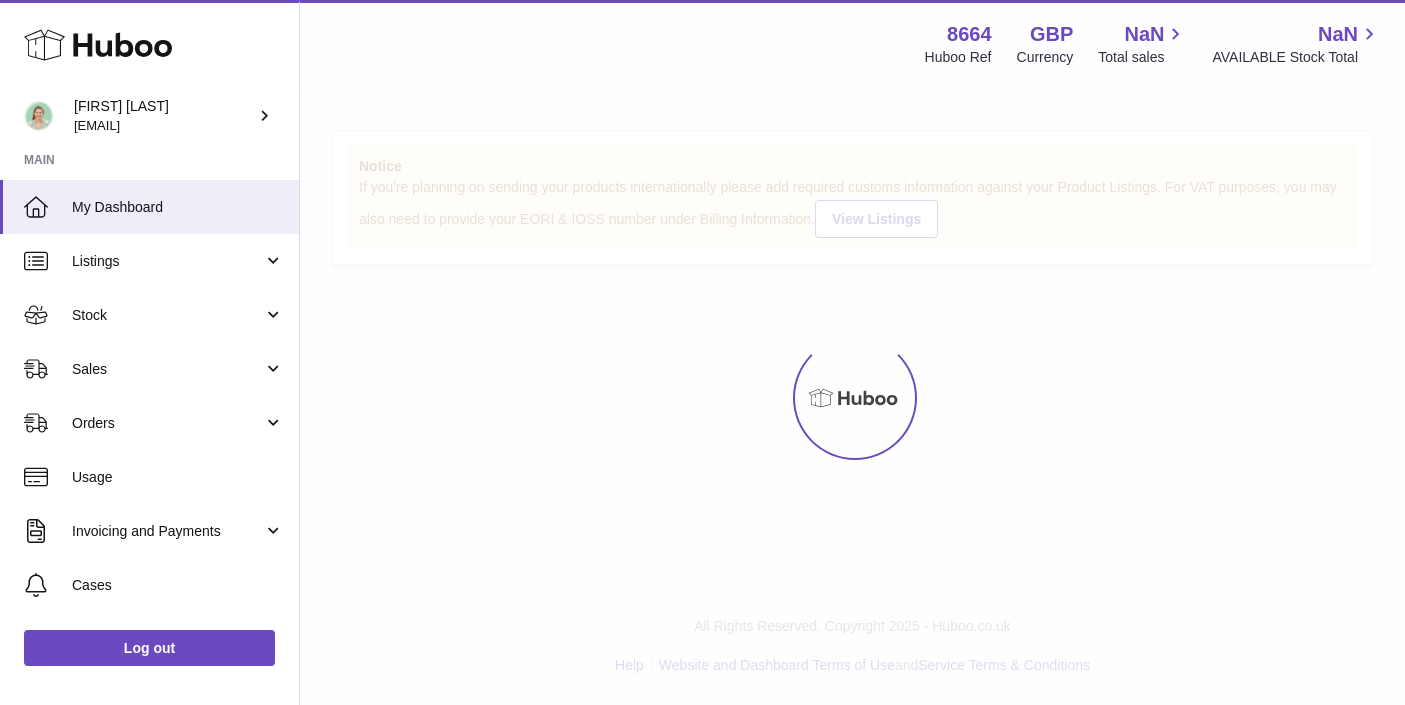 scroll, scrollTop: 0, scrollLeft: 0, axis: both 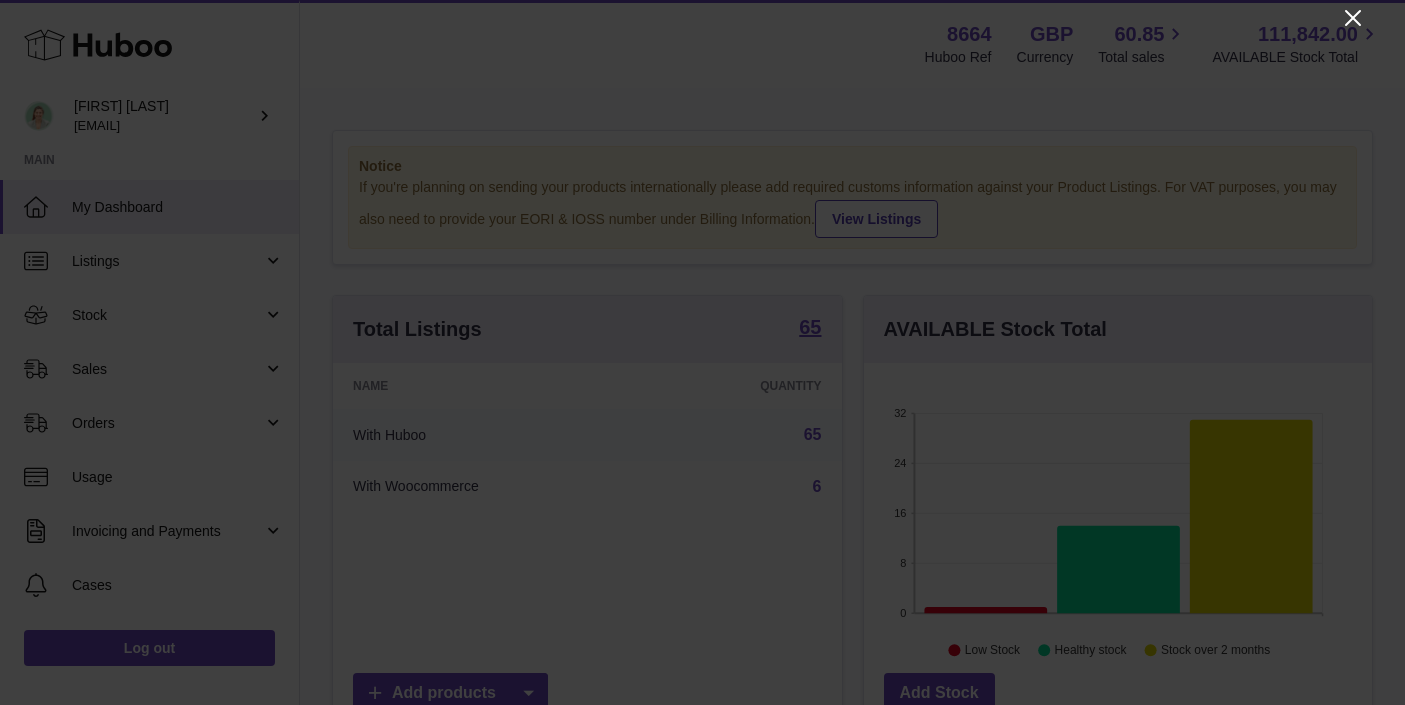 click 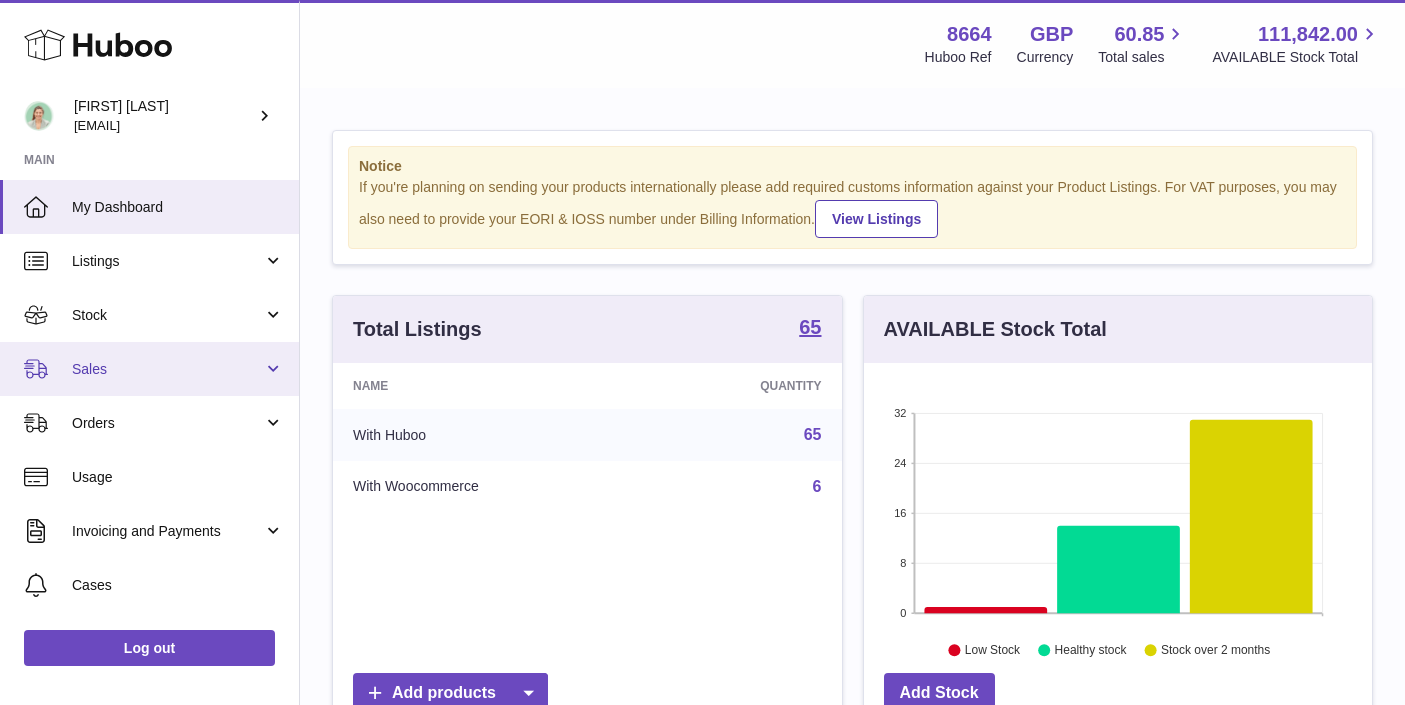 click on "Sales" at bounding box center (167, 369) 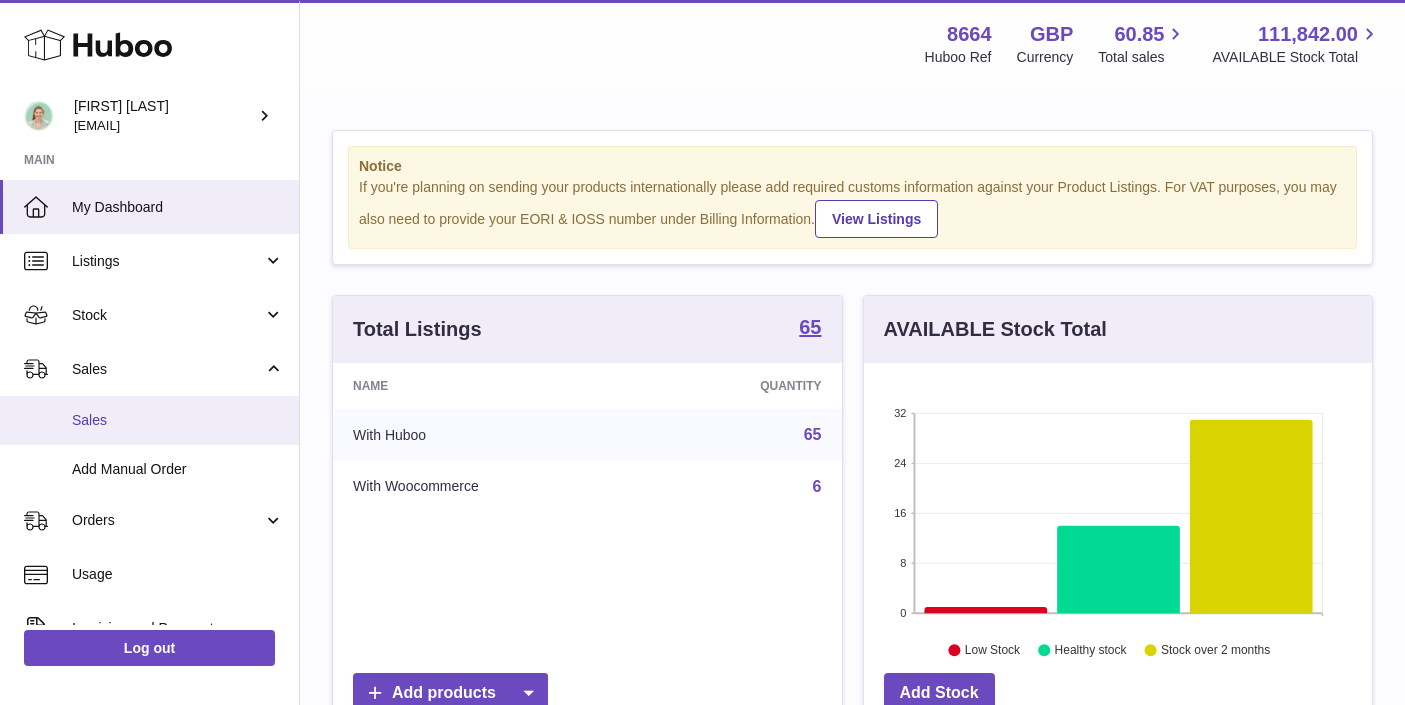 click on "Sales" at bounding box center (178, 420) 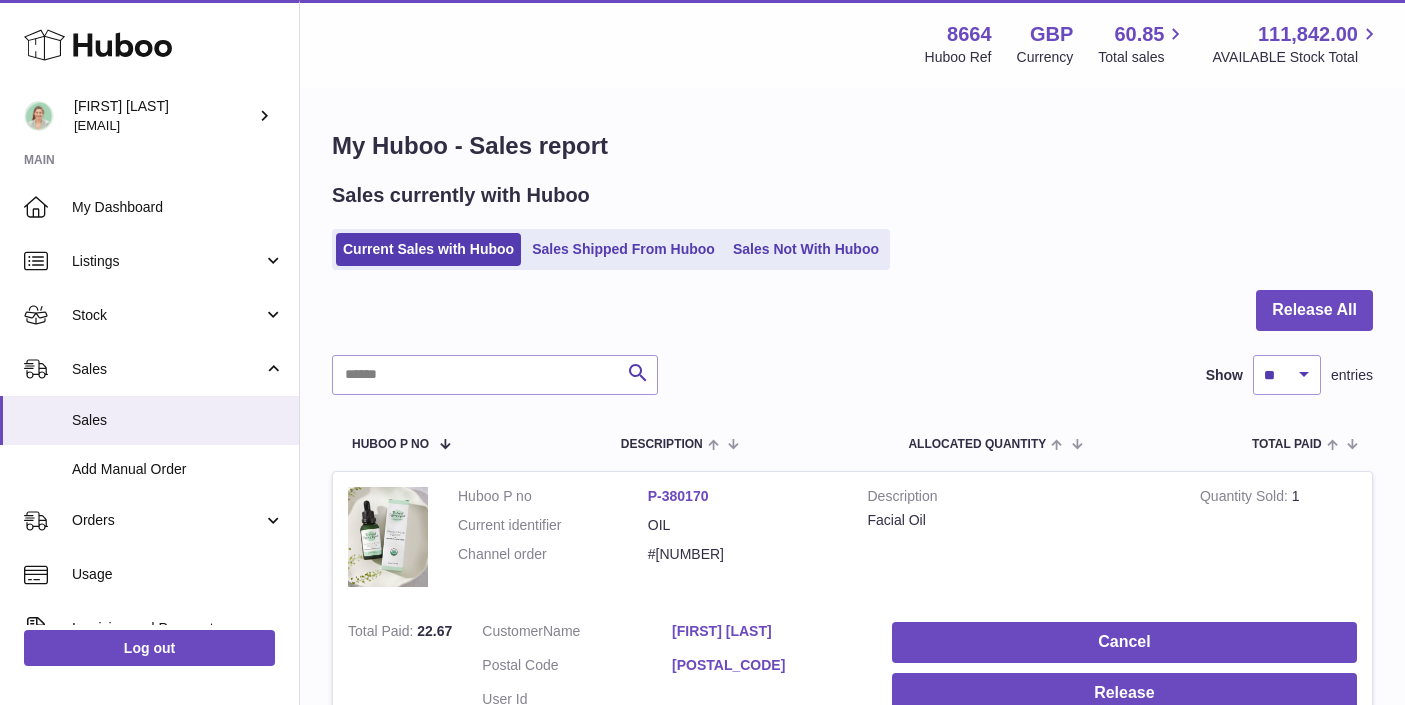 scroll, scrollTop: 0, scrollLeft: 0, axis: both 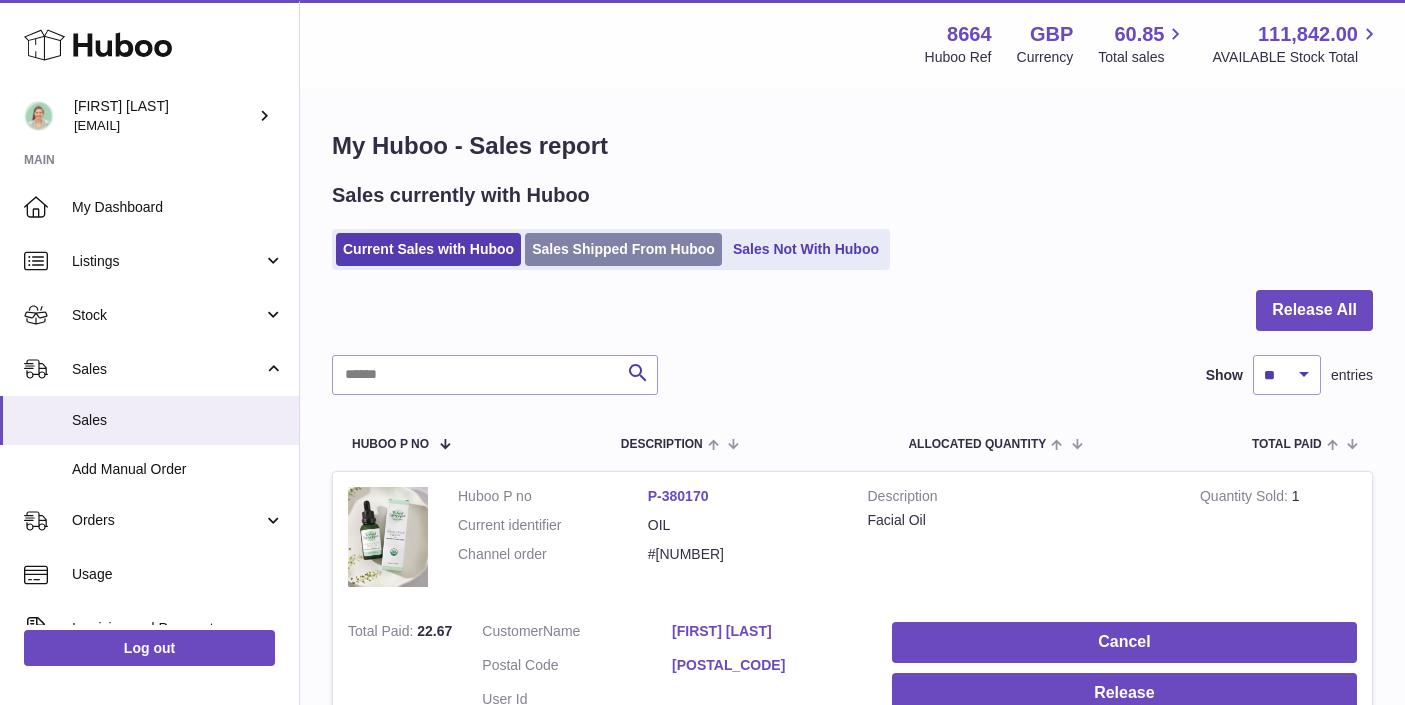 click on "Sales Shipped From Huboo" at bounding box center [623, 249] 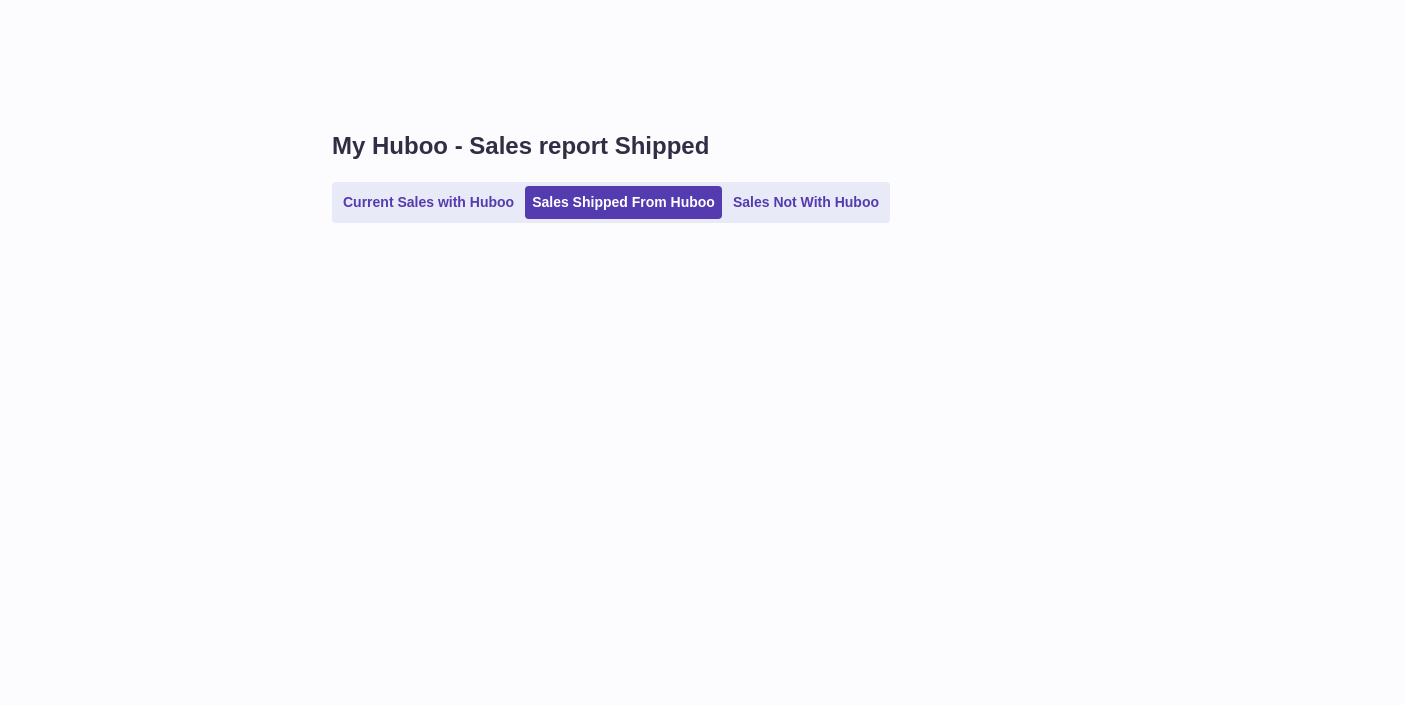 scroll, scrollTop: 0, scrollLeft: 0, axis: both 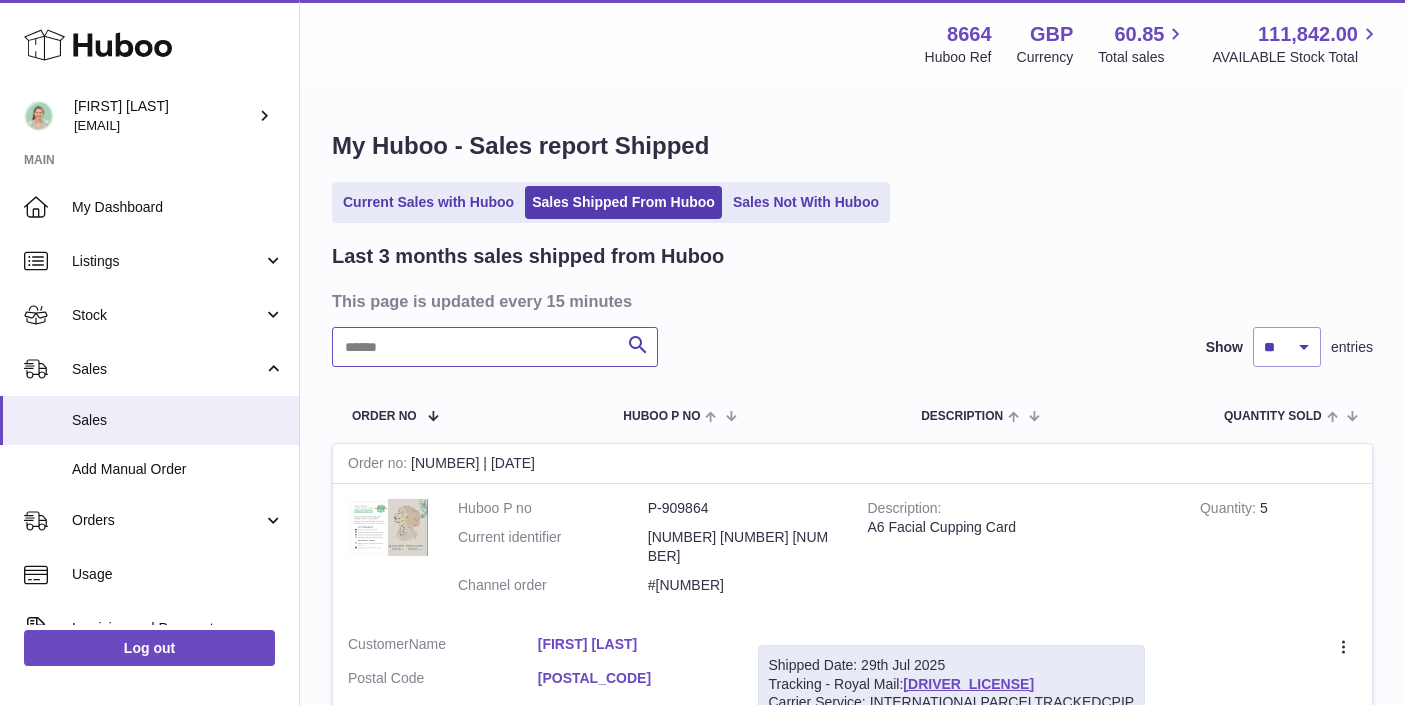 click at bounding box center [495, 347] 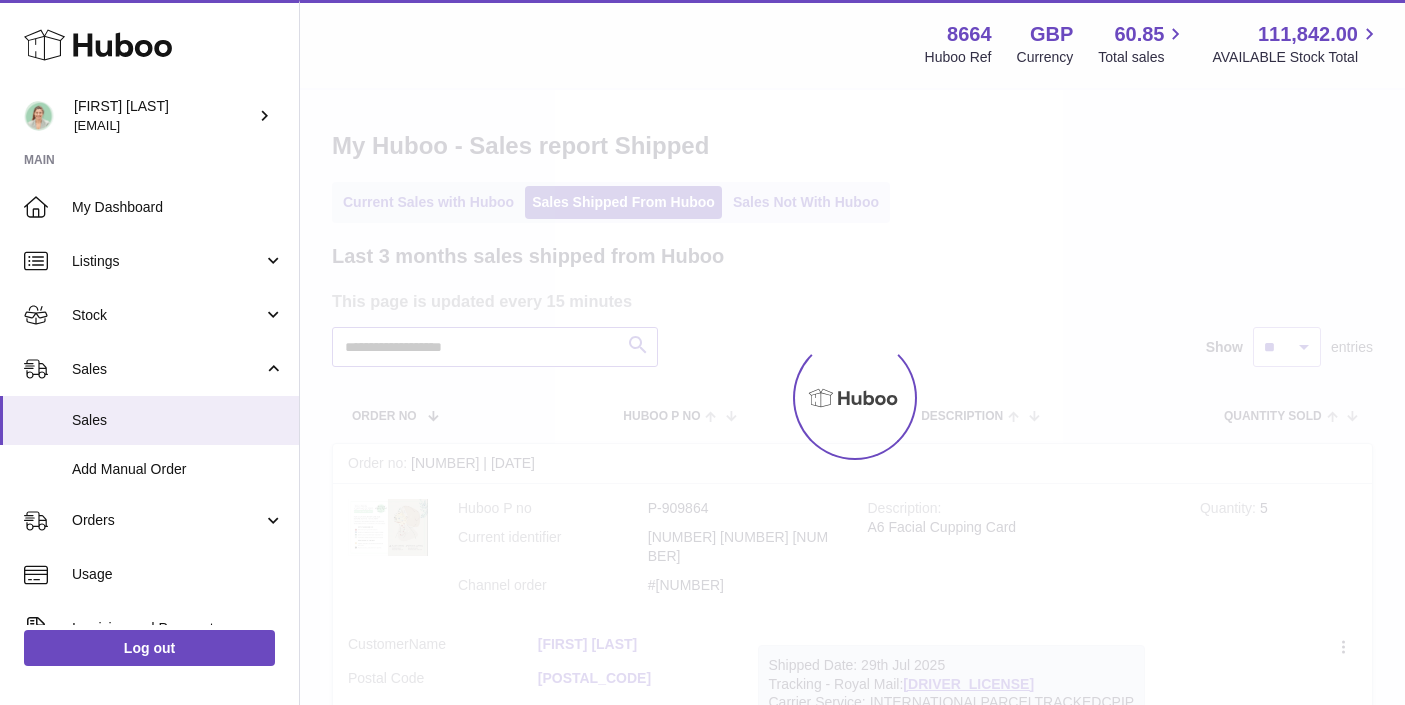type on "**********" 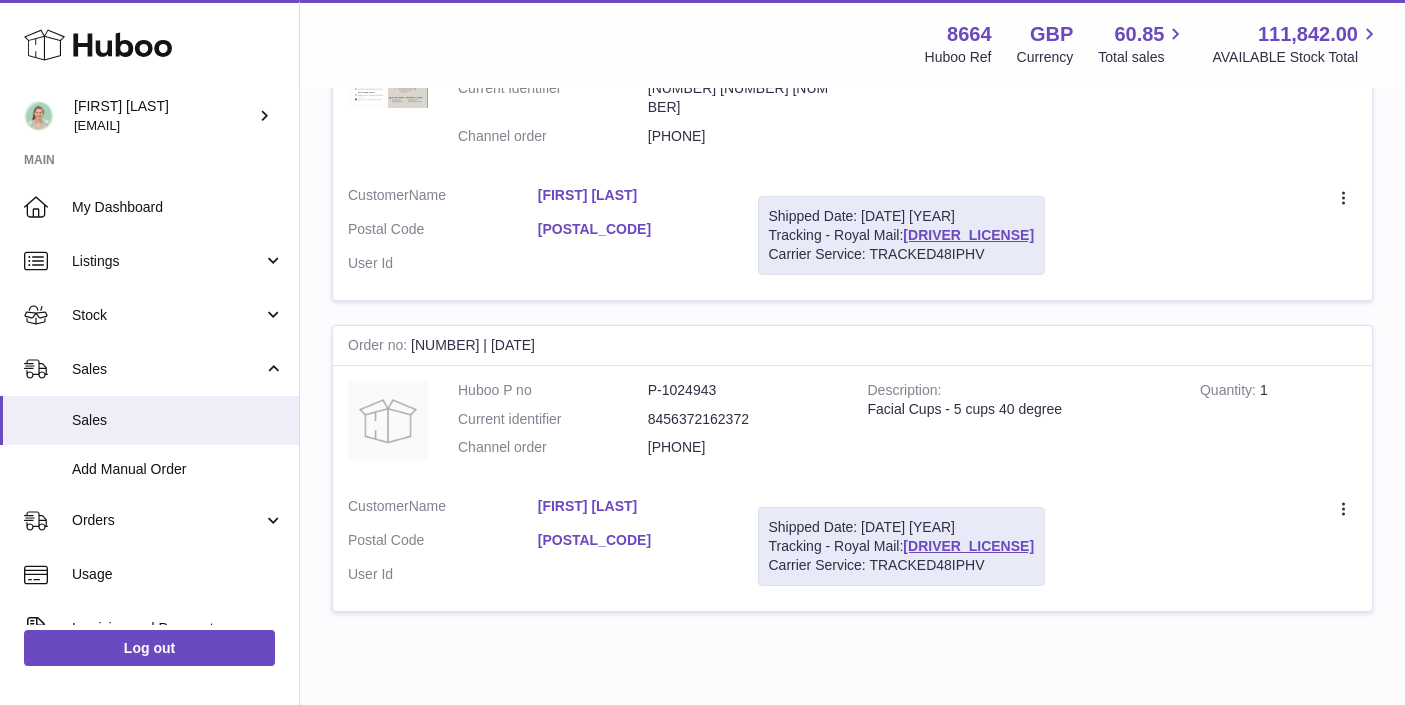 scroll, scrollTop: 1429, scrollLeft: 0, axis: vertical 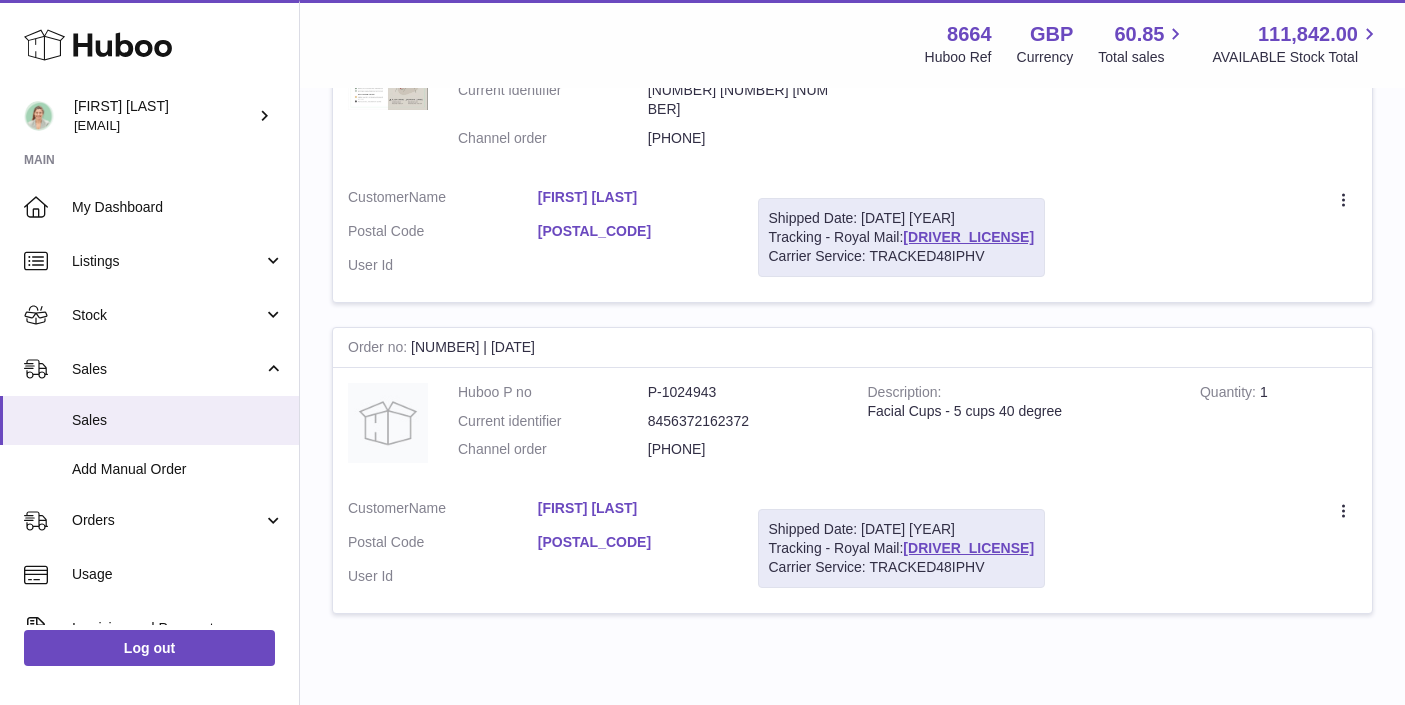 click on "Laurianne Despeghel" at bounding box center [633, 508] 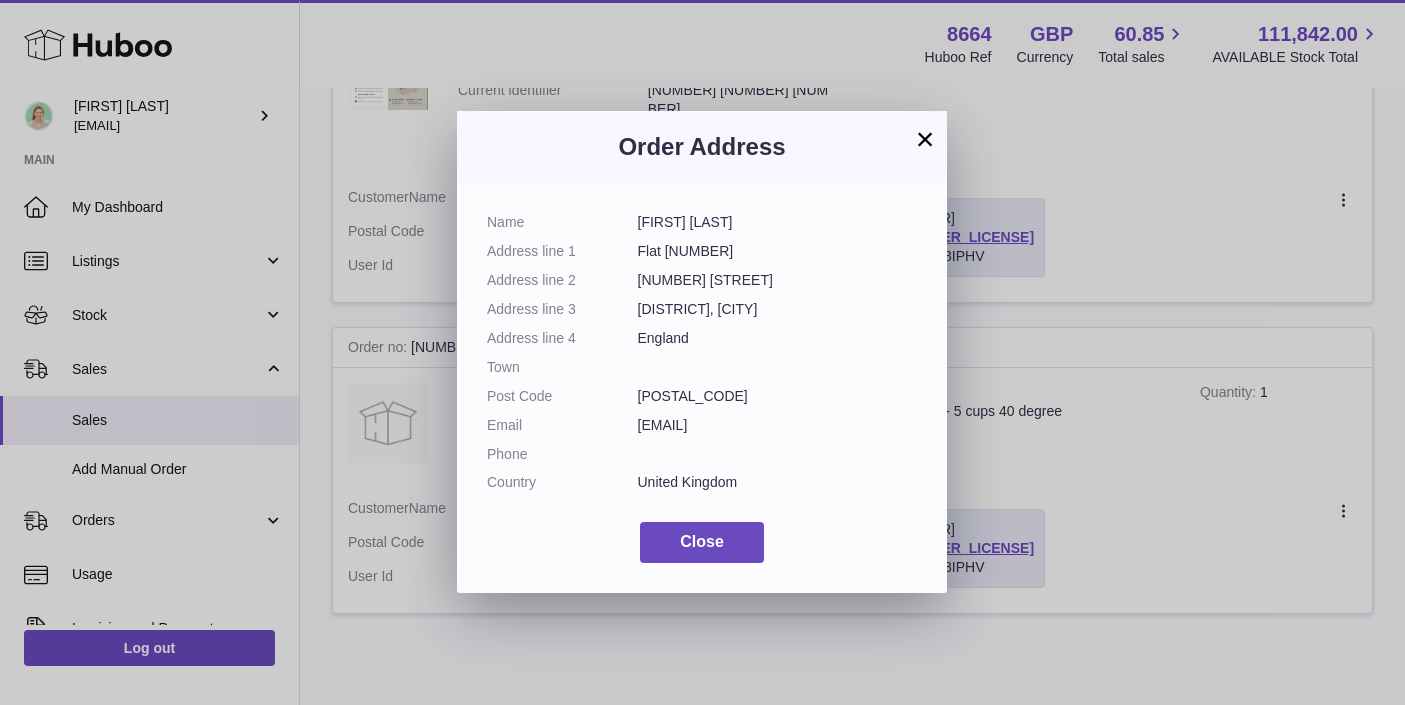 copy on "Name
Laurianne Despeghel
Address line 1
Flat 1
Address line 2
20 Sidney Road
Address line 3
Lambeth, London
Address line 4
England
Town
Post Code
SW9 0FE
Email
laurianne.despeghel@gmail.com
Phone
Country
United Kingdom" 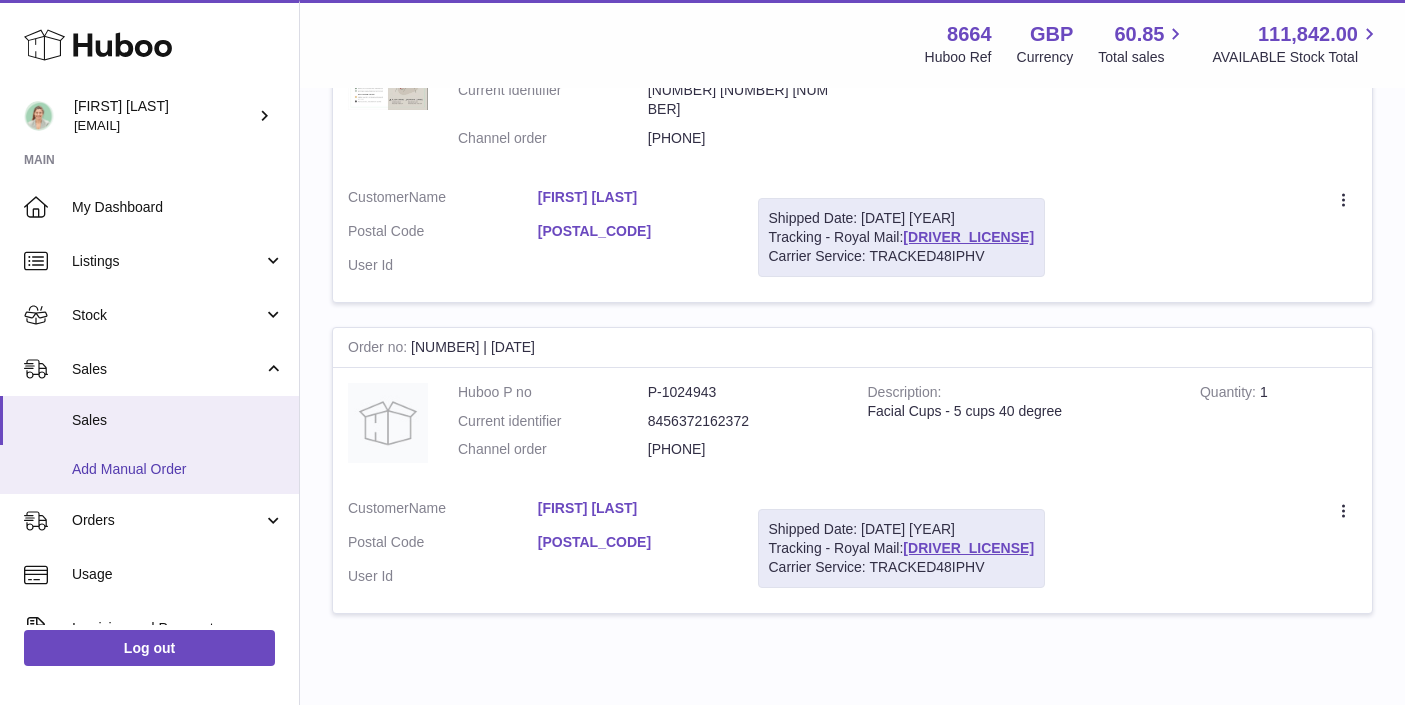 click on "Add Manual Order" at bounding box center (178, 469) 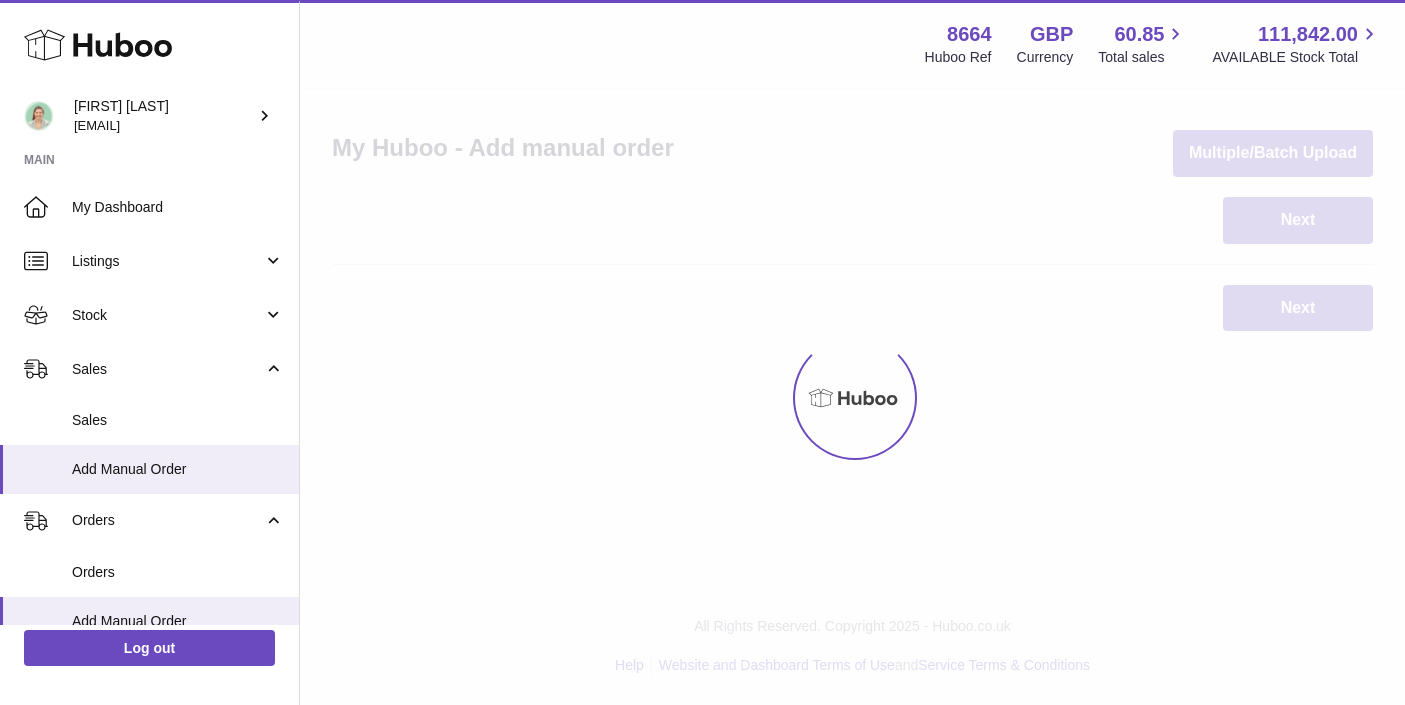 scroll, scrollTop: 0, scrollLeft: 0, axis: both 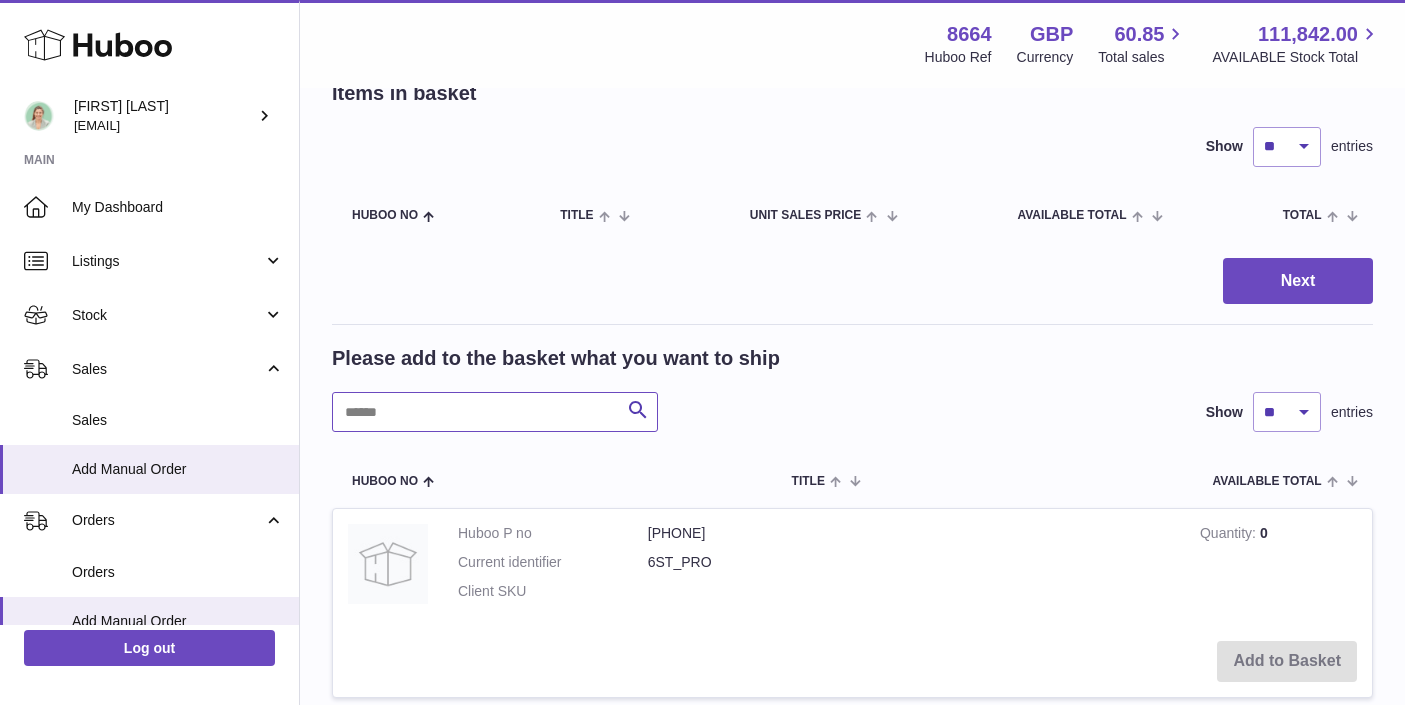 click at bounding box center (495, 412) 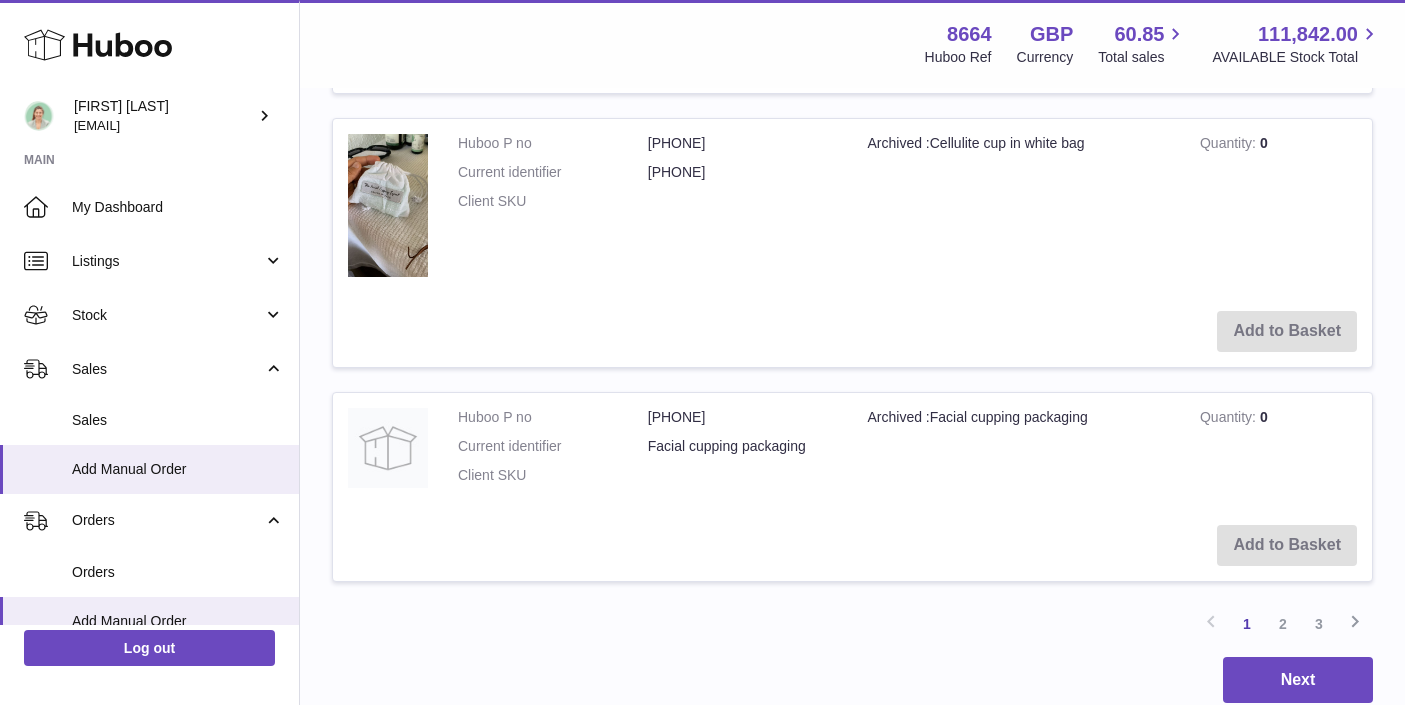 scroll, scrollTop: 2473, scrollLeft: 0, axis: vertical 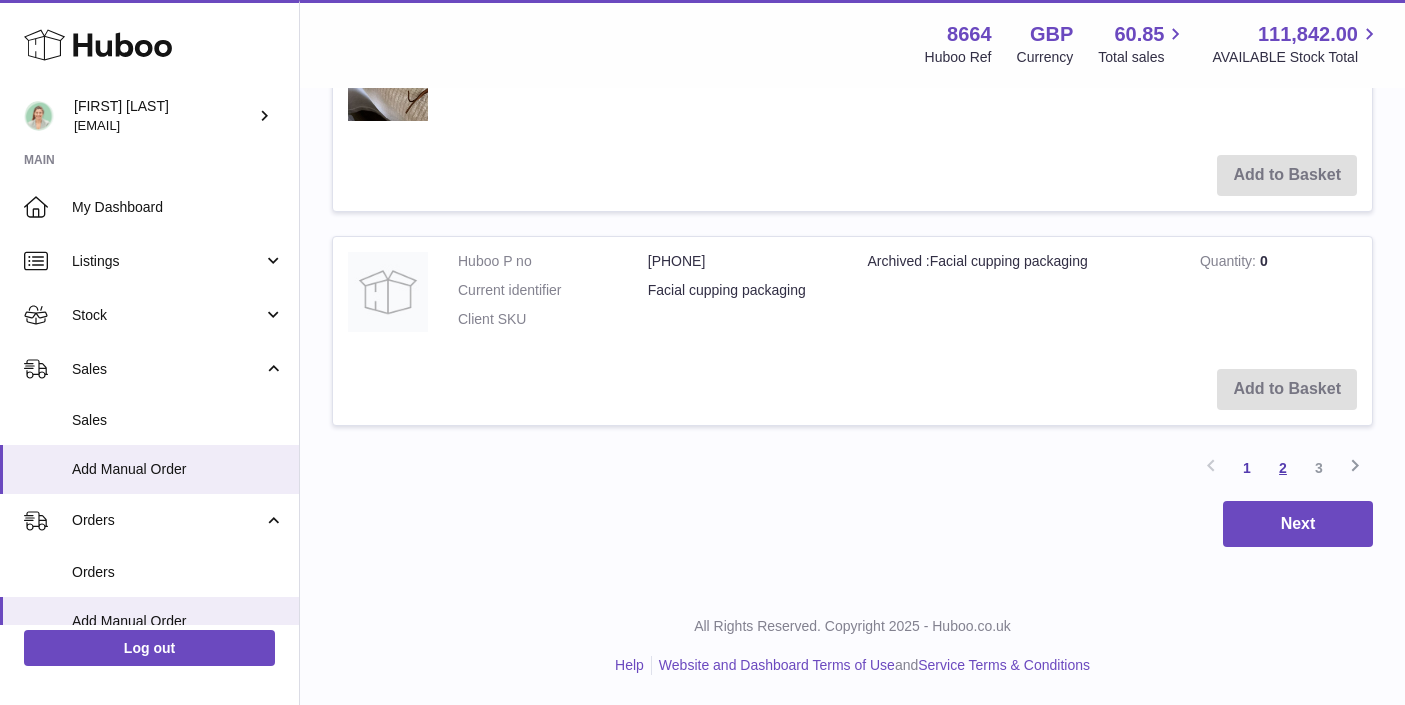 click on "2" at bounding box center (1283, 468) 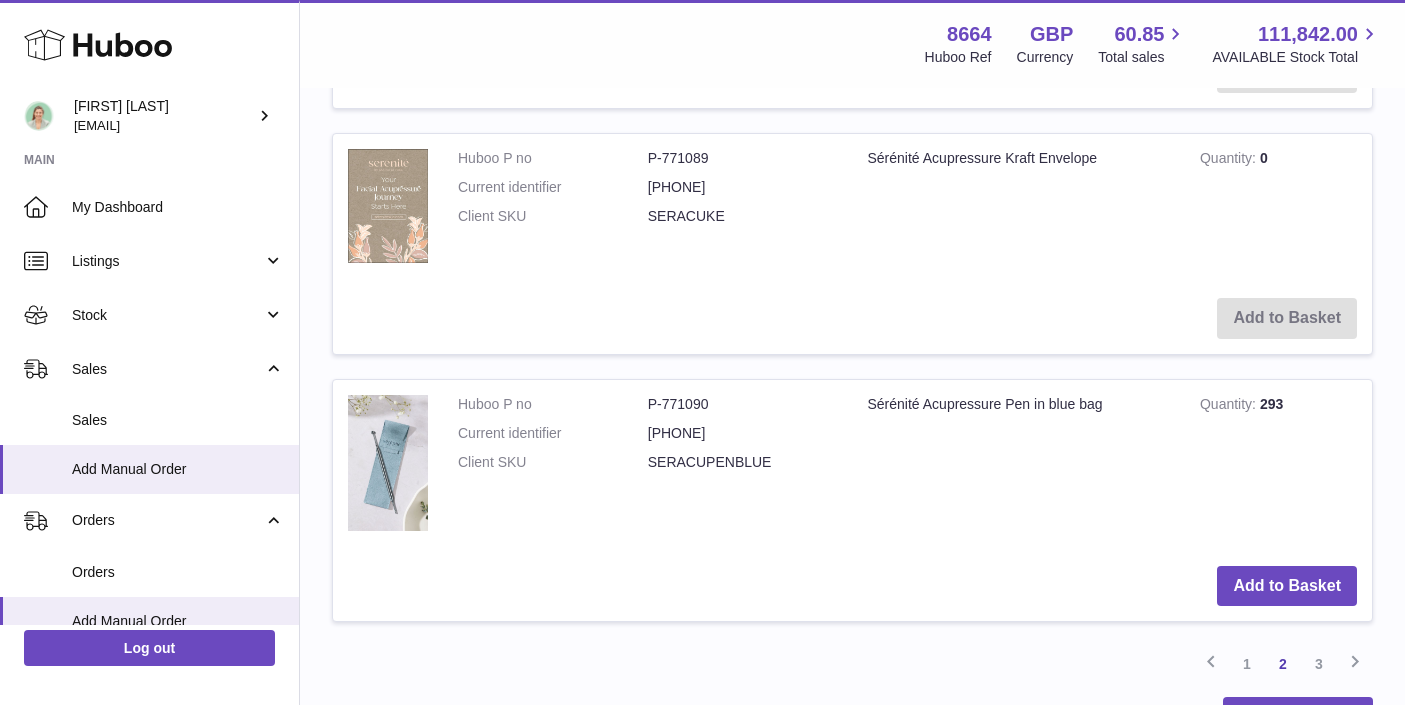 scroll, scrollTop: 2370, scrollLeft: 0, axis: vertical 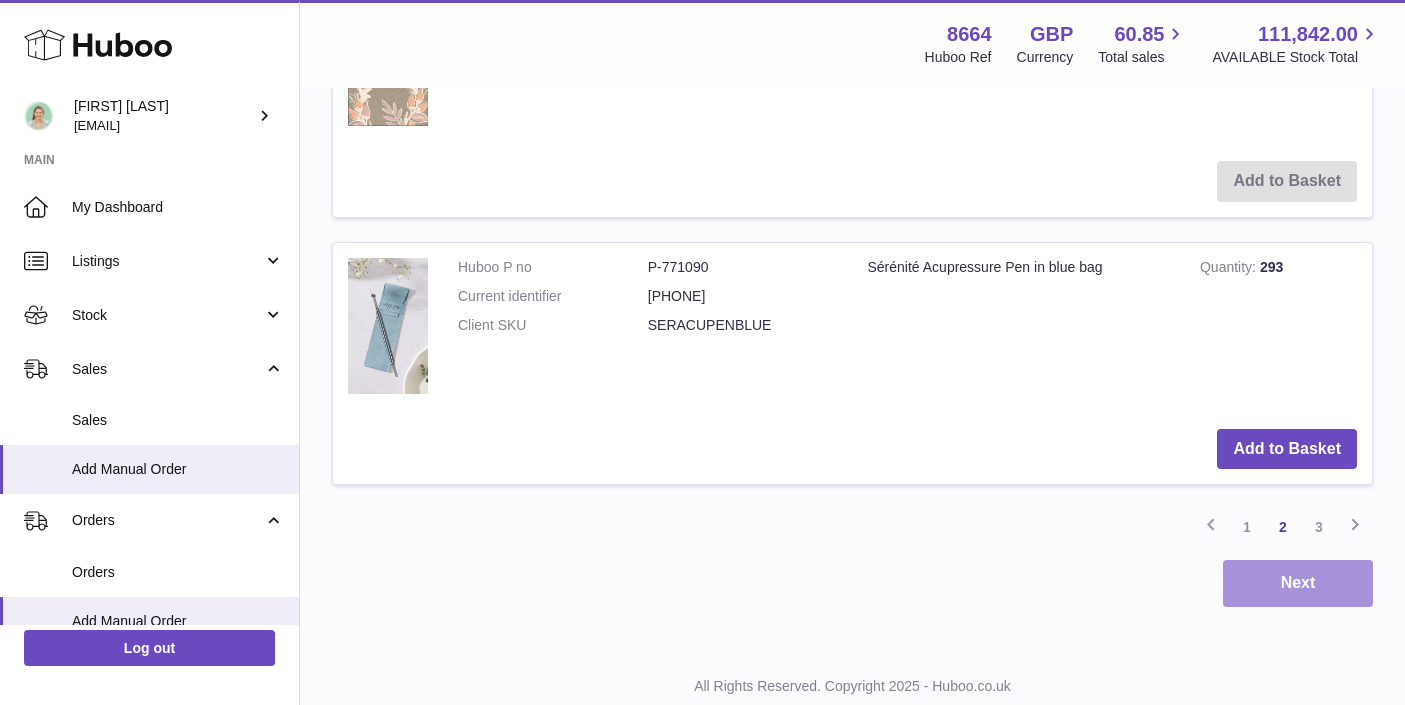 click on "Next" at bounding box center [1298, 583] 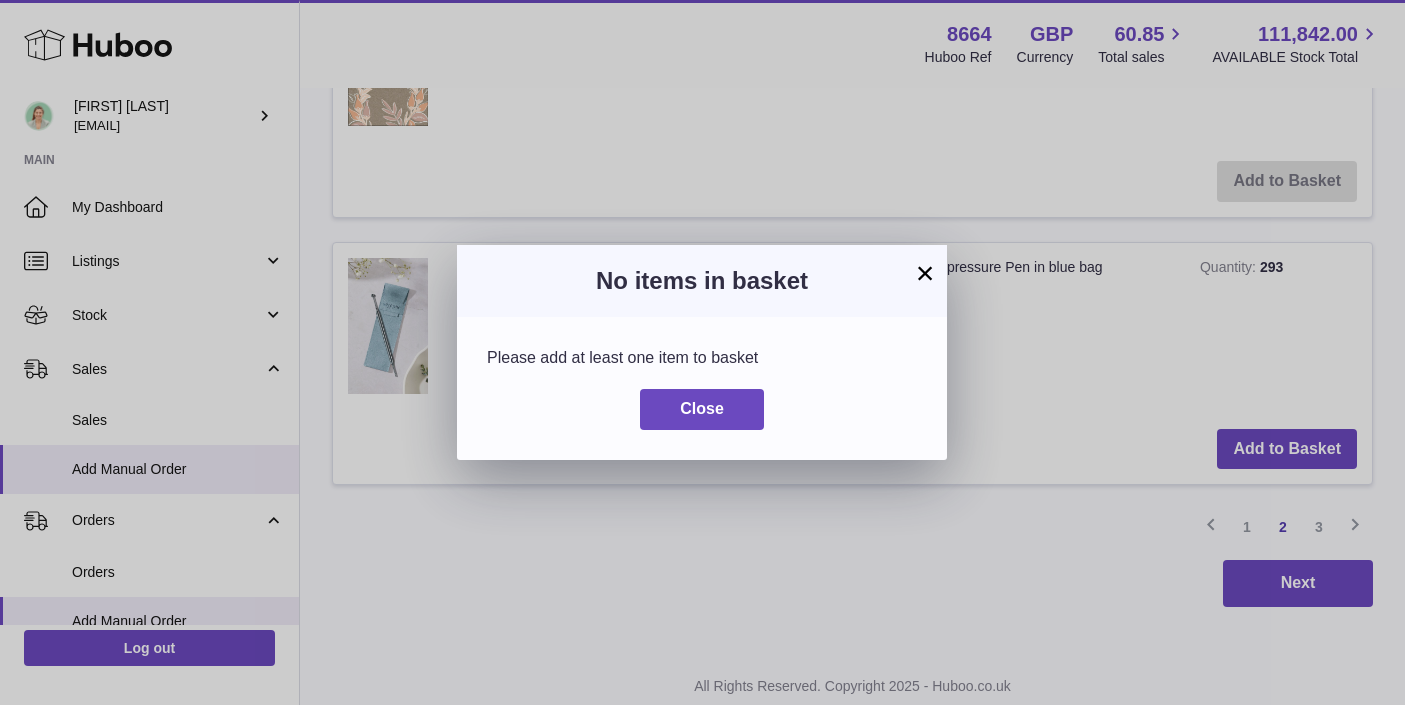 click on "Close" at bounding box center (702, 409) 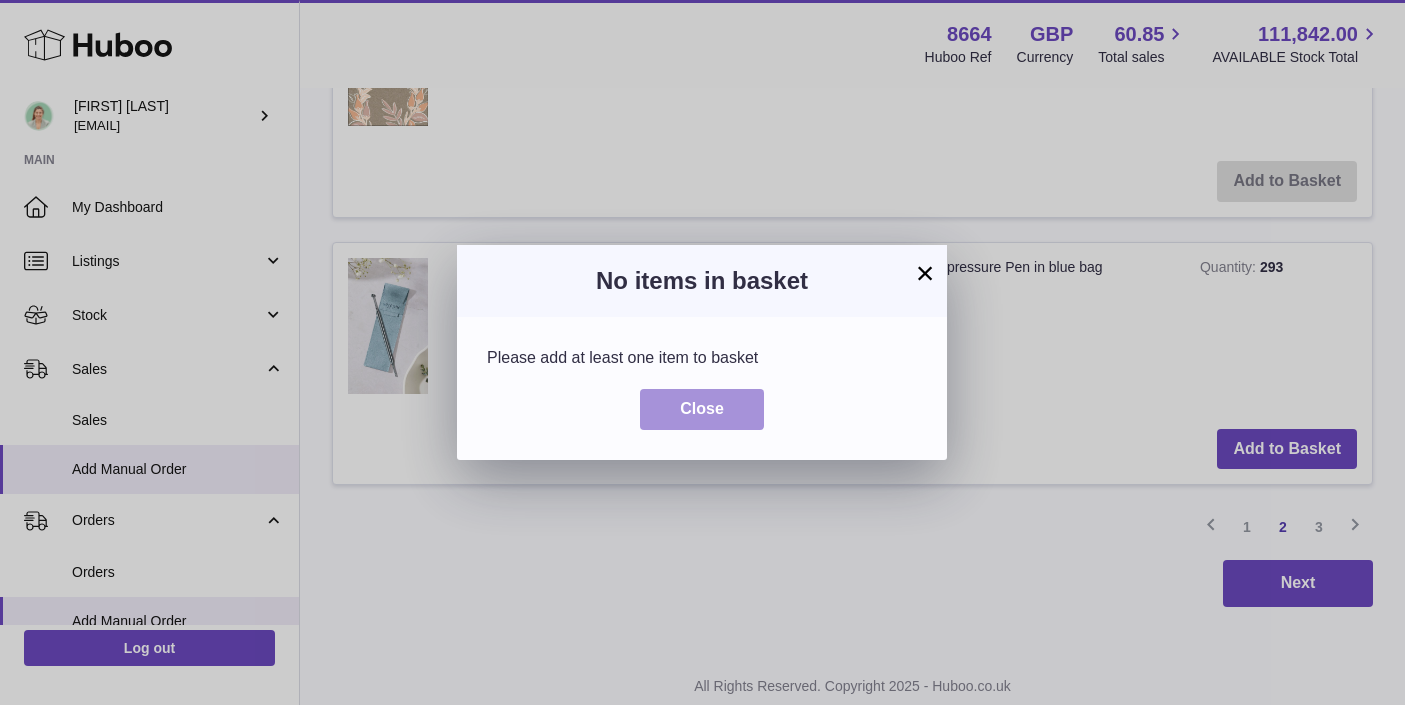click on "Close" at bounding box center [702, 409] 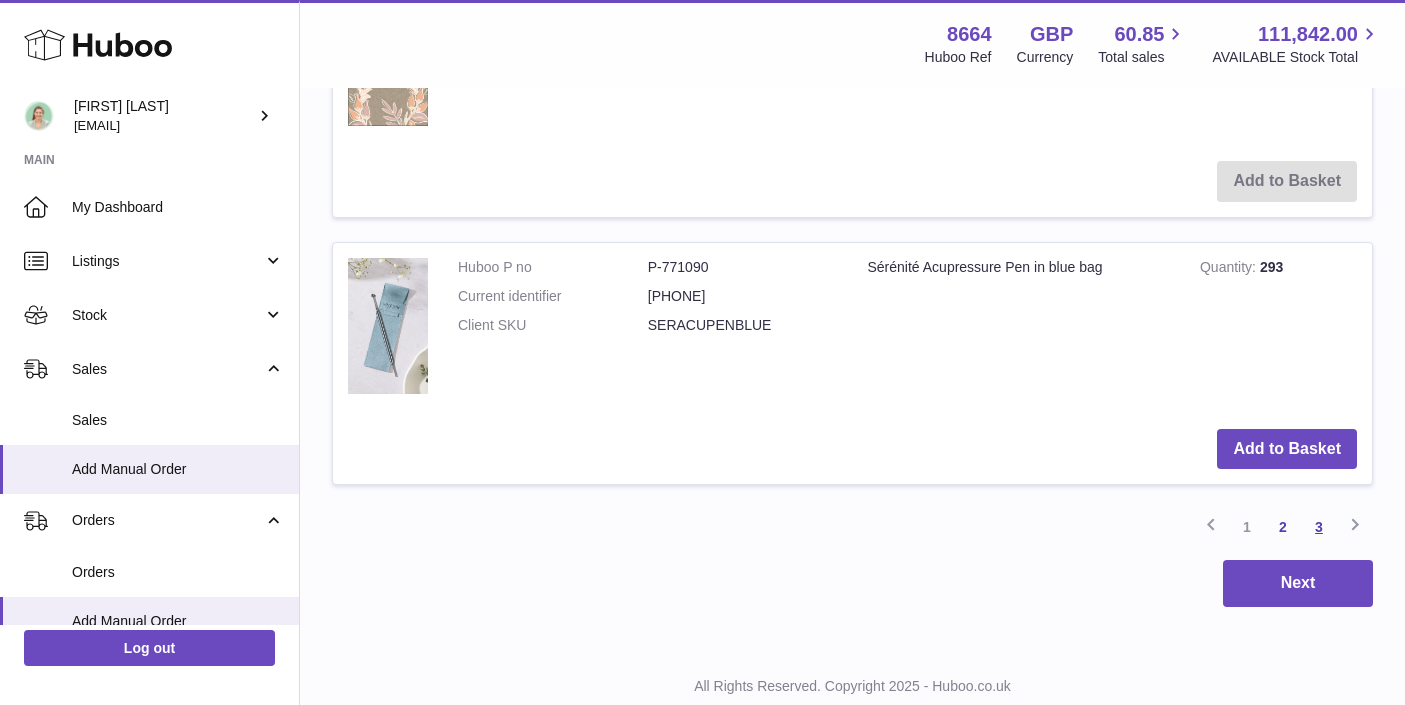 click on "3" at bounding box center [1319, 527] 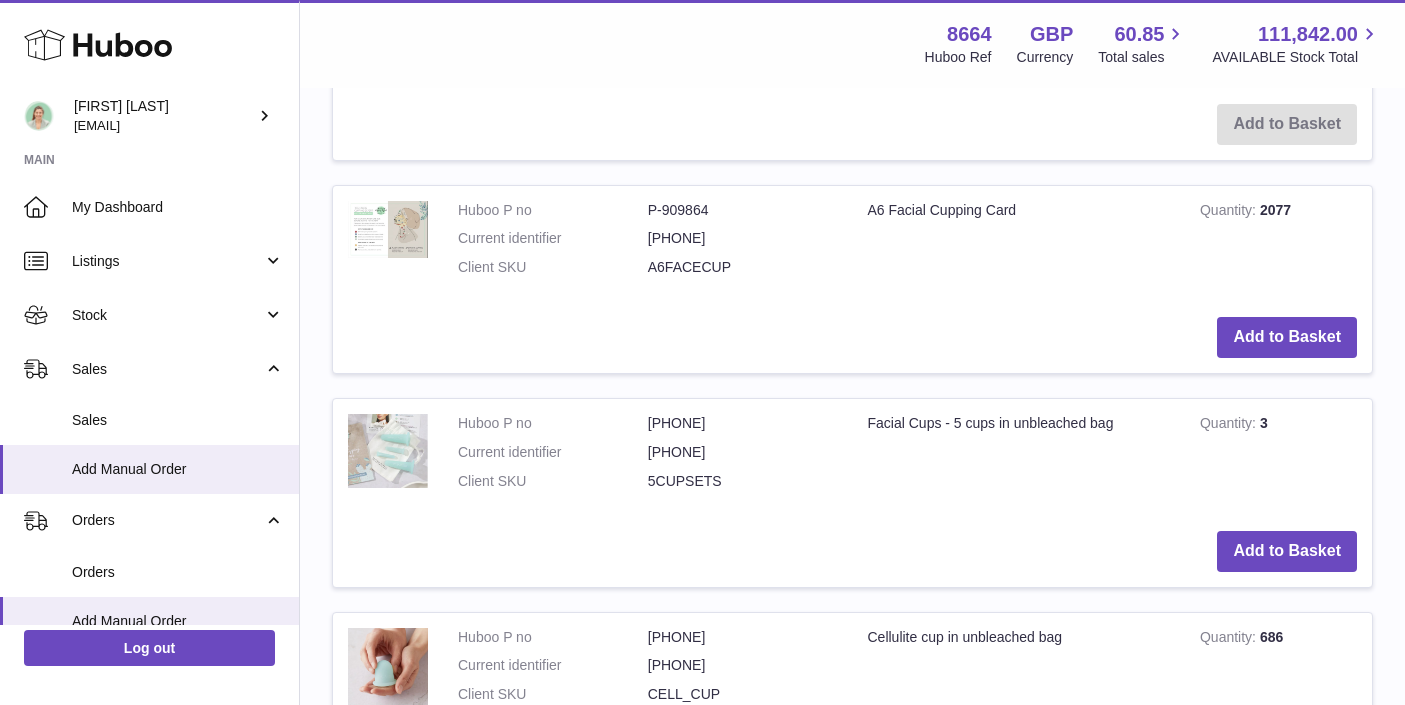 scroll, scrollTop: 729, scrollLeft: 0, axis: vertical 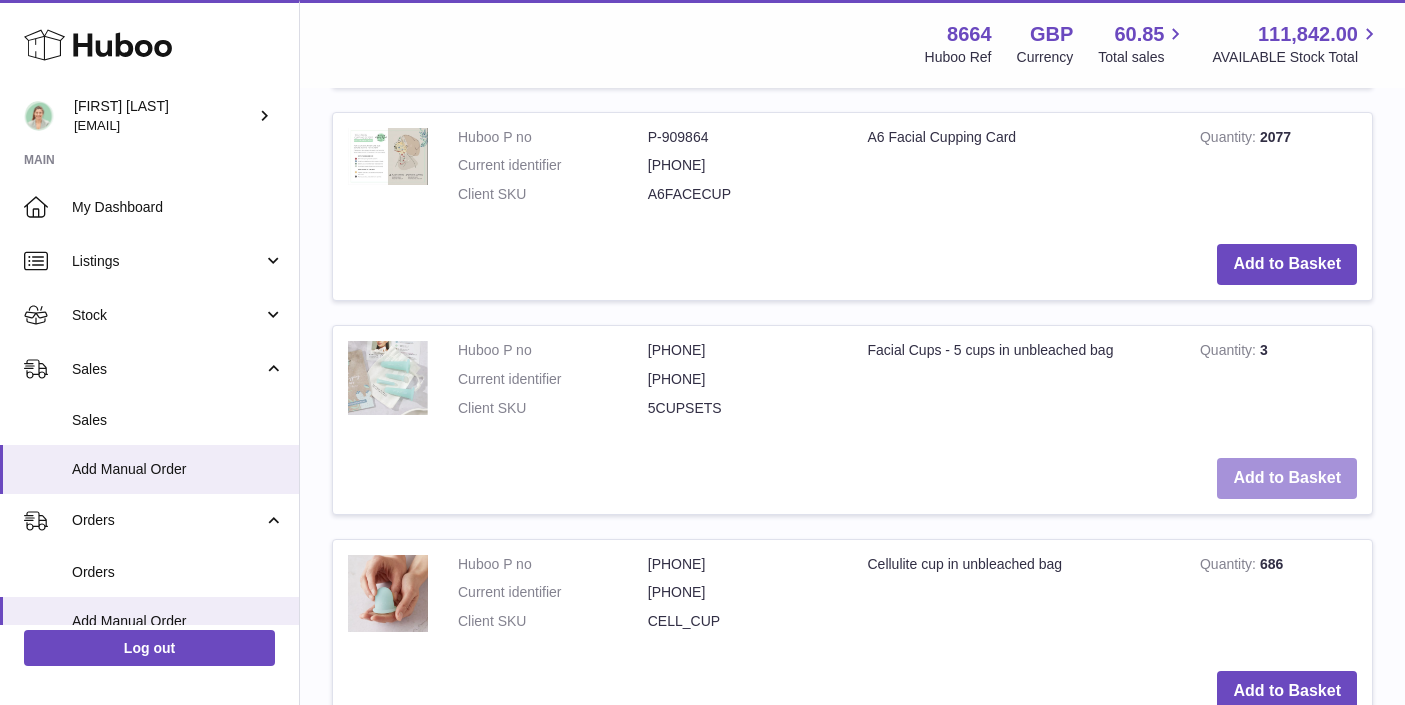click on "Add to Basket" at bounding box center (1287, 478) 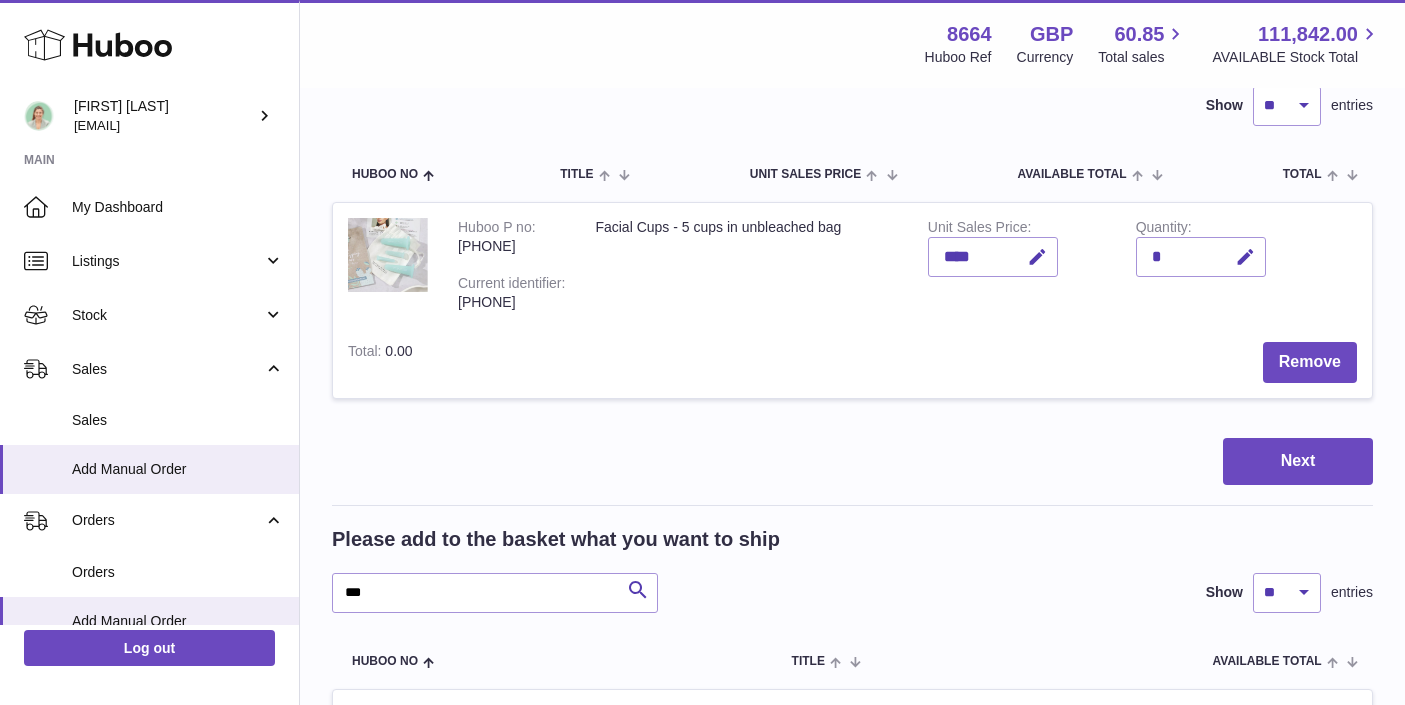 scroll, scrollTop: 243, scrollLeft: 0, axis: vertical 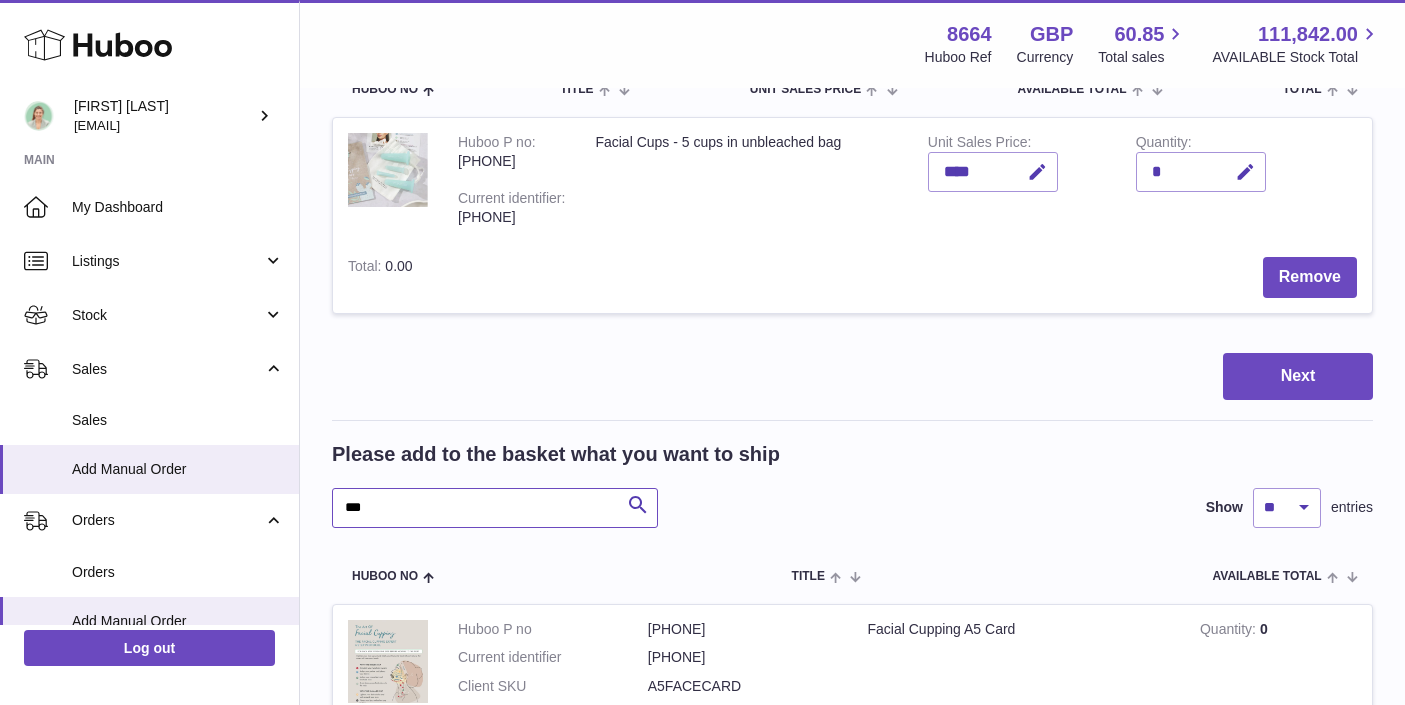 click on "***" at bounding box center [495, 508] 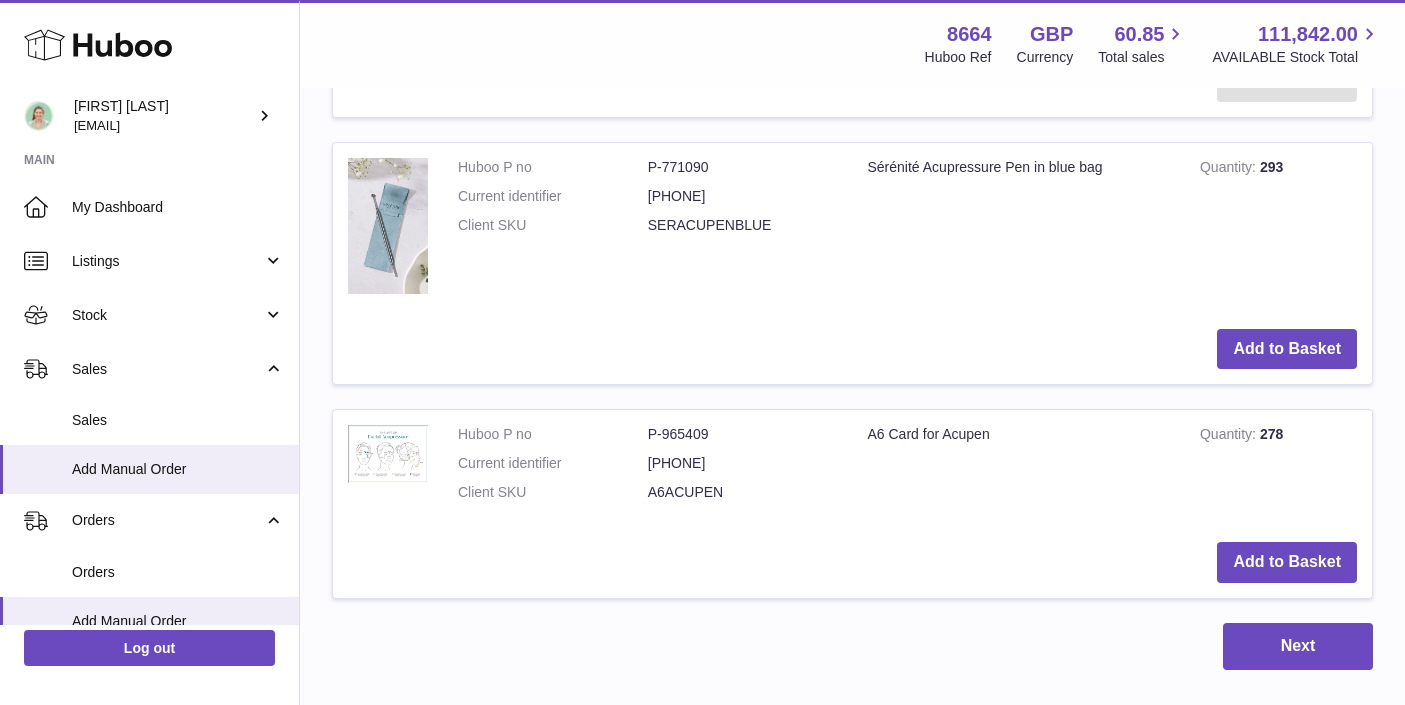 scroll, scrollTop: 2242, scrollLeft: 0, axis: vertical 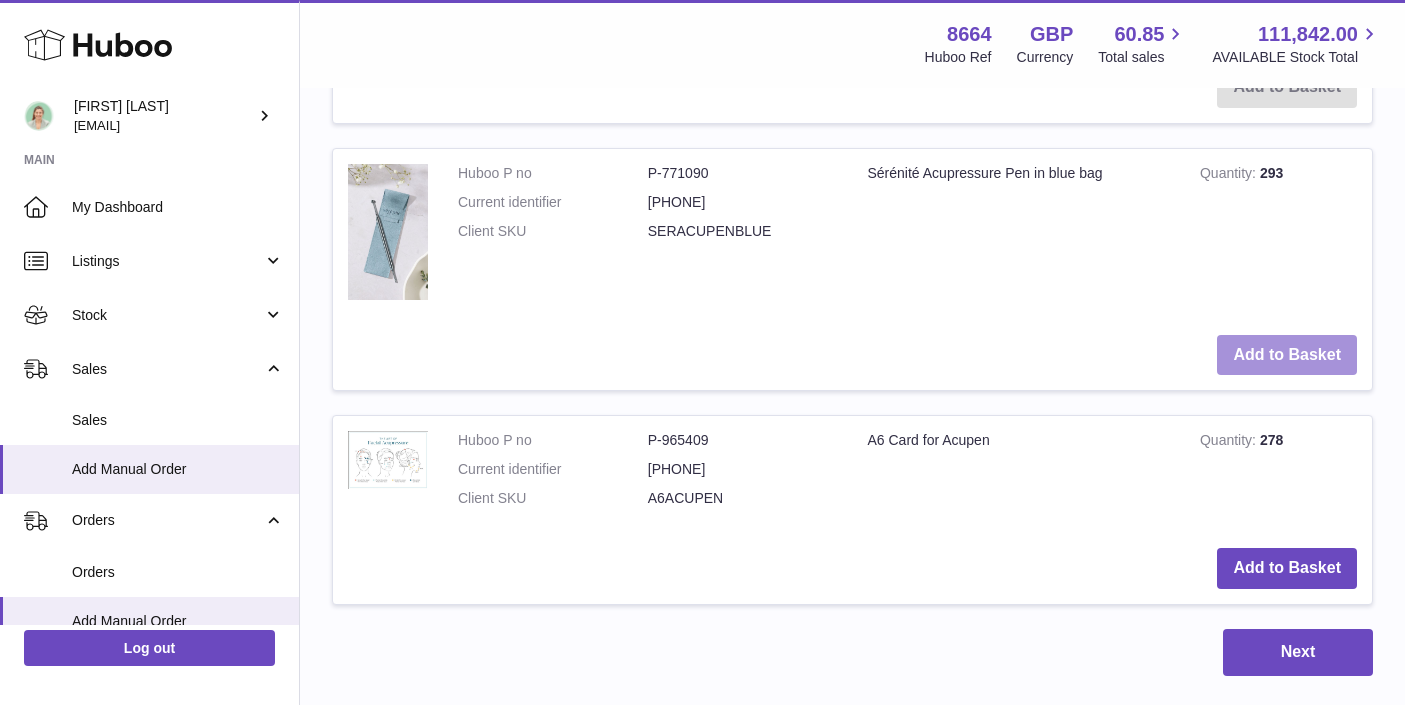 type on "***" 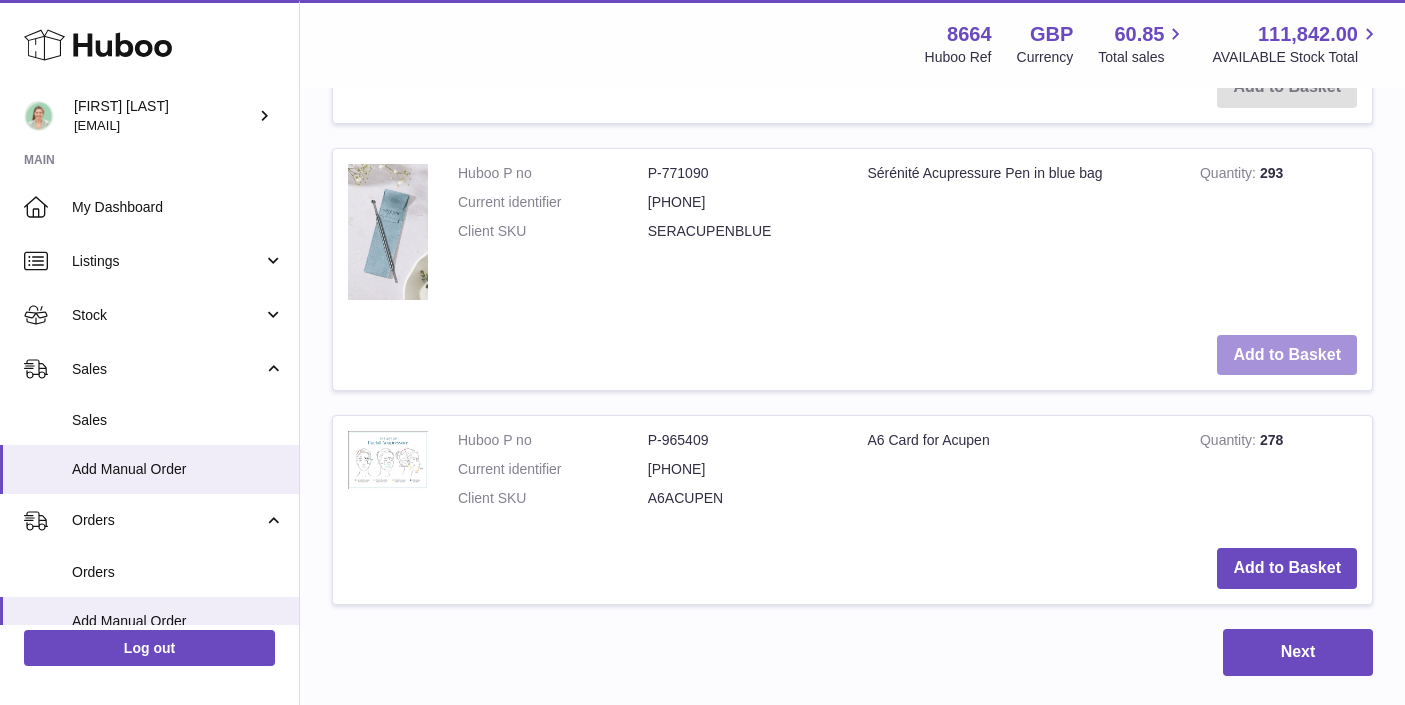 click on "Add to Basket" at bounding box center (1287, 355) 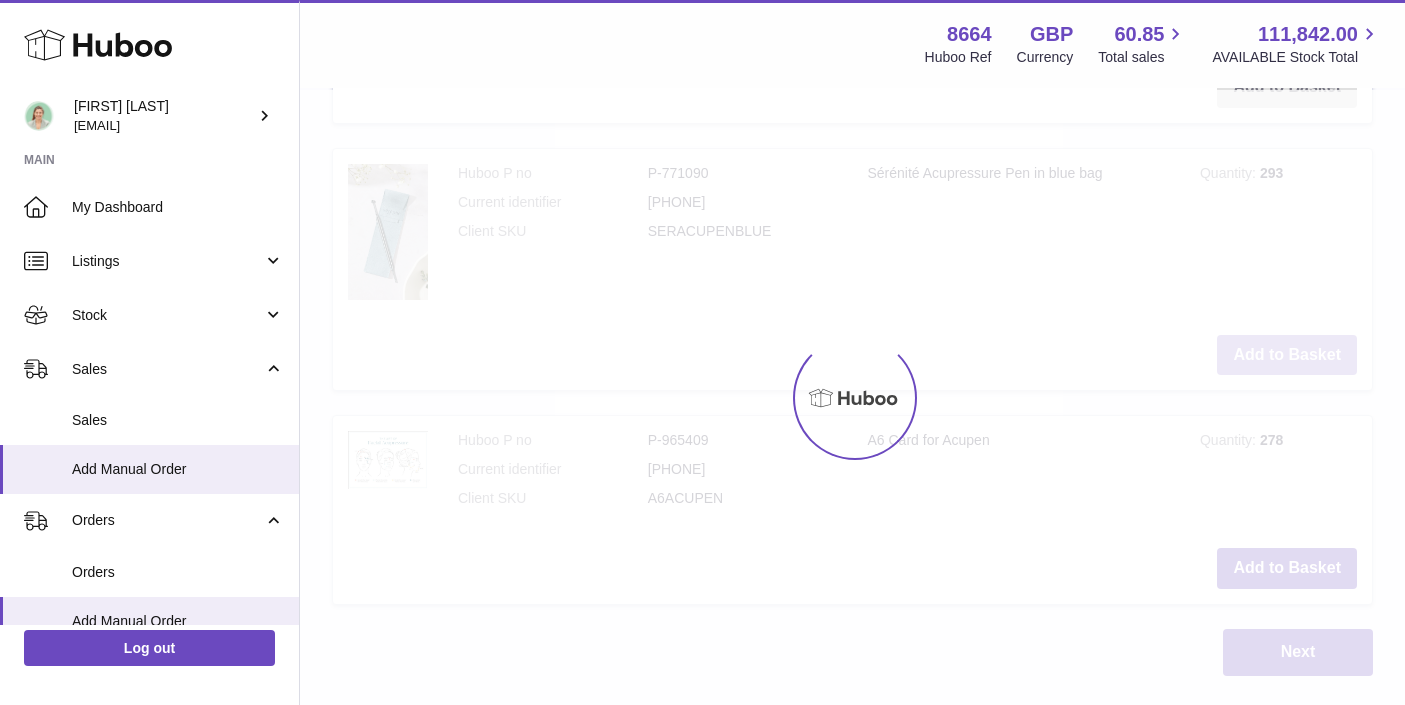 scroll, scrollTop: 2509, scrollLeft: 0, axis: vertical 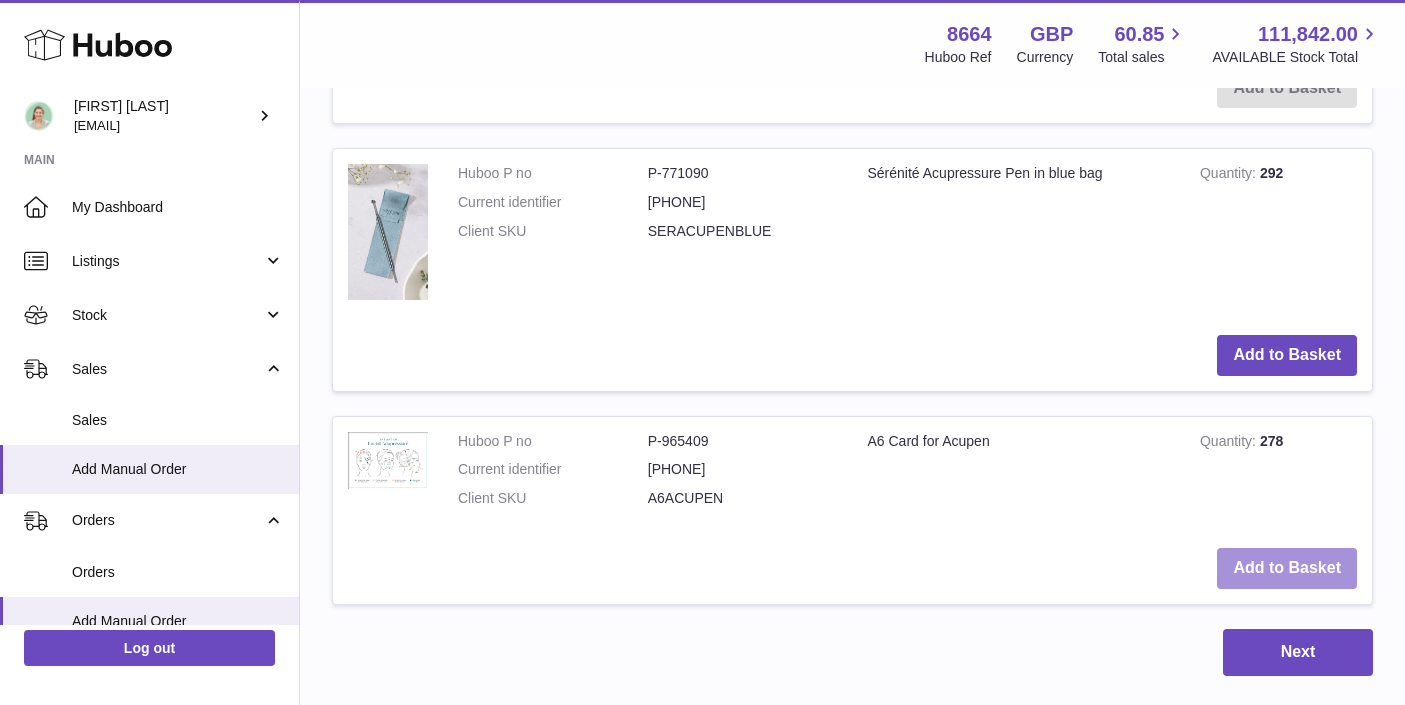 click on "Add to Basket" at bounding box center [1287, 568] 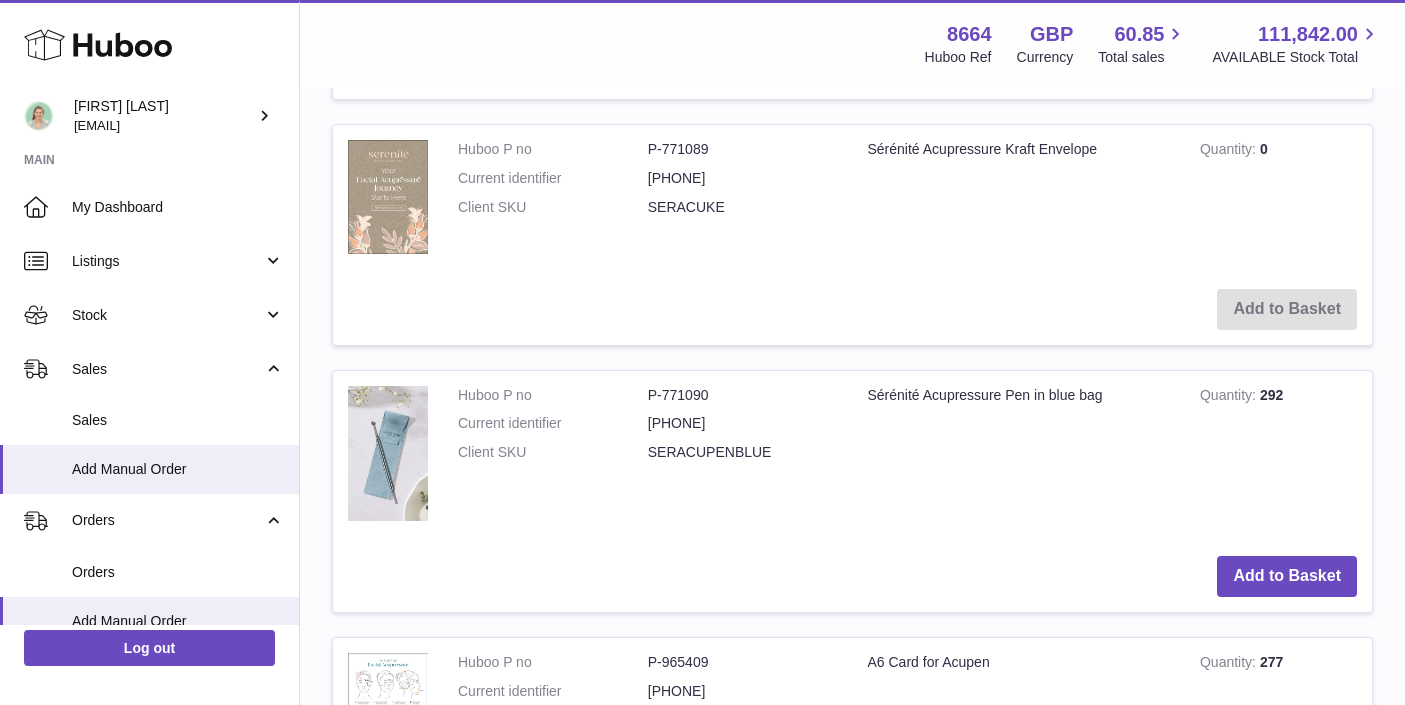 scroll, scrollTop: 2730, scrollLeft: 0, axis: vertical 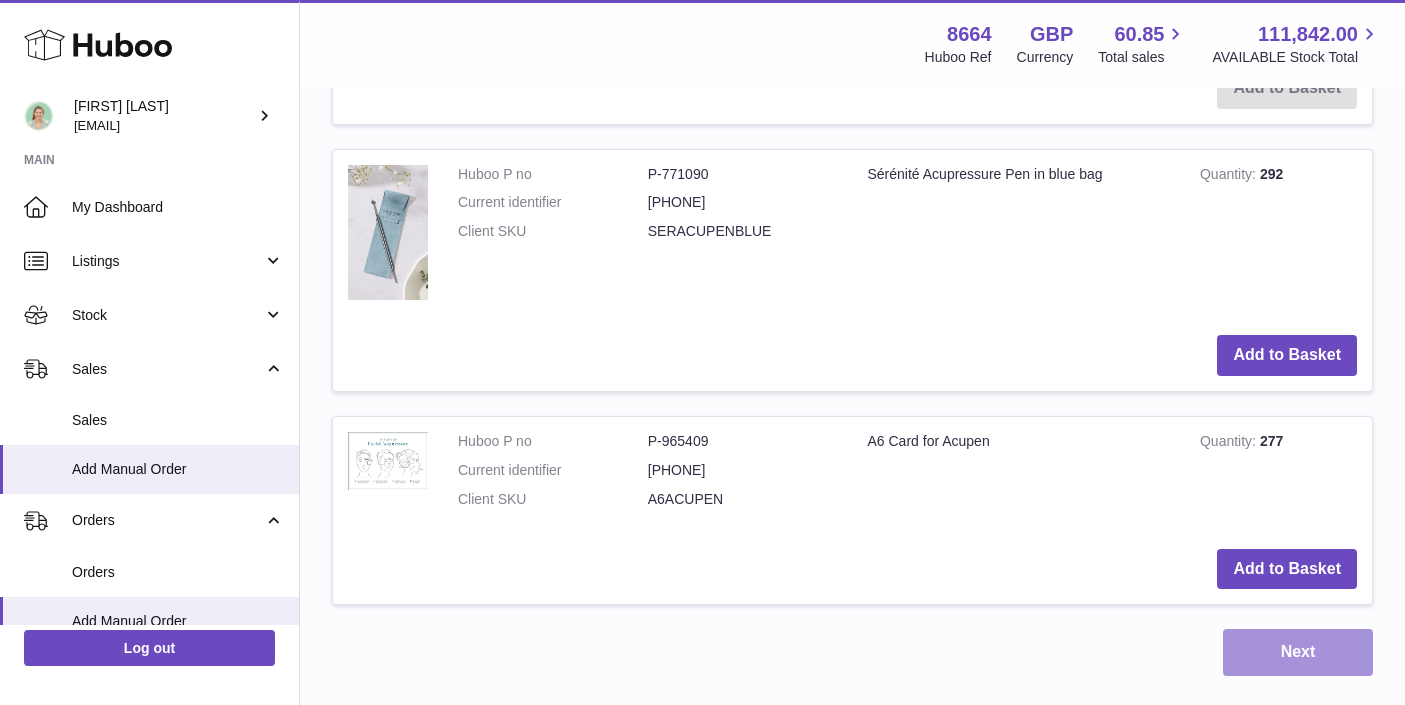 click on "Next" at bounding box center [1298, 652] 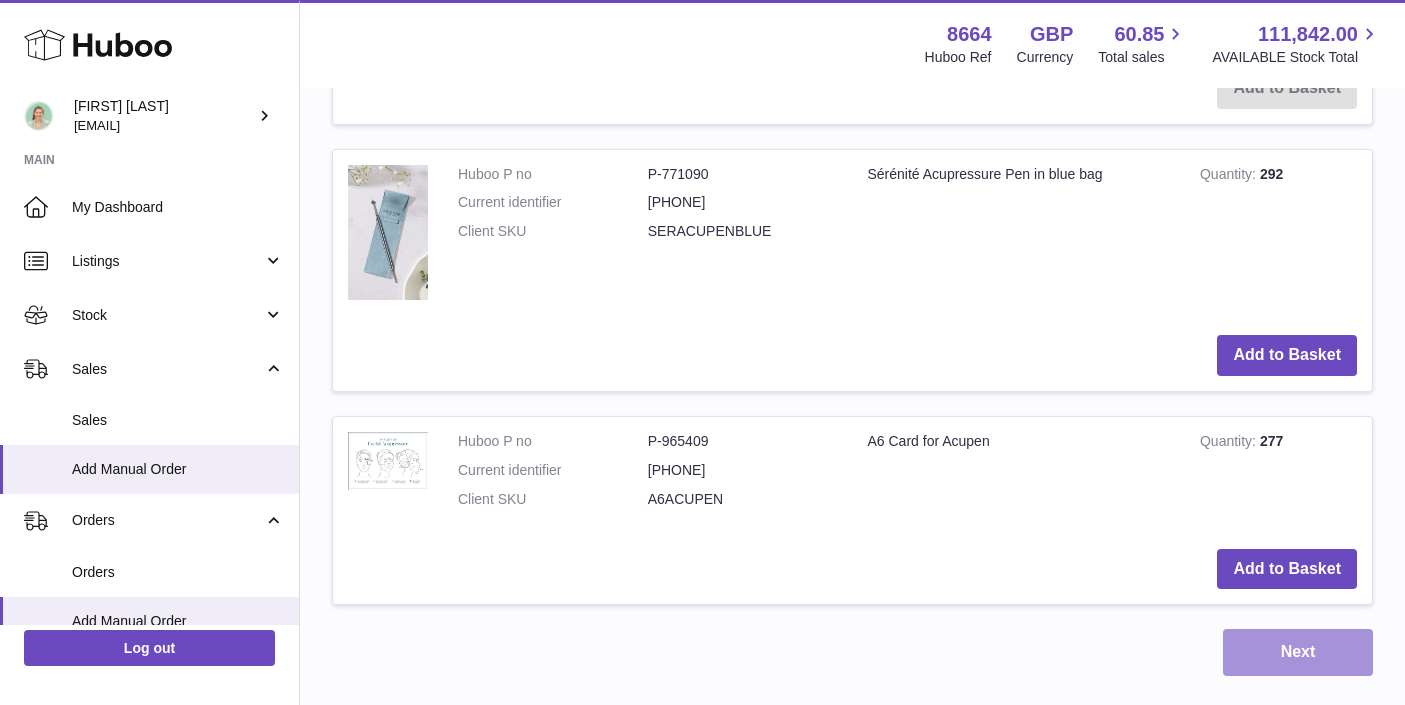 scroll, scrollTop: 0, scrollLeft: 0, axis: both 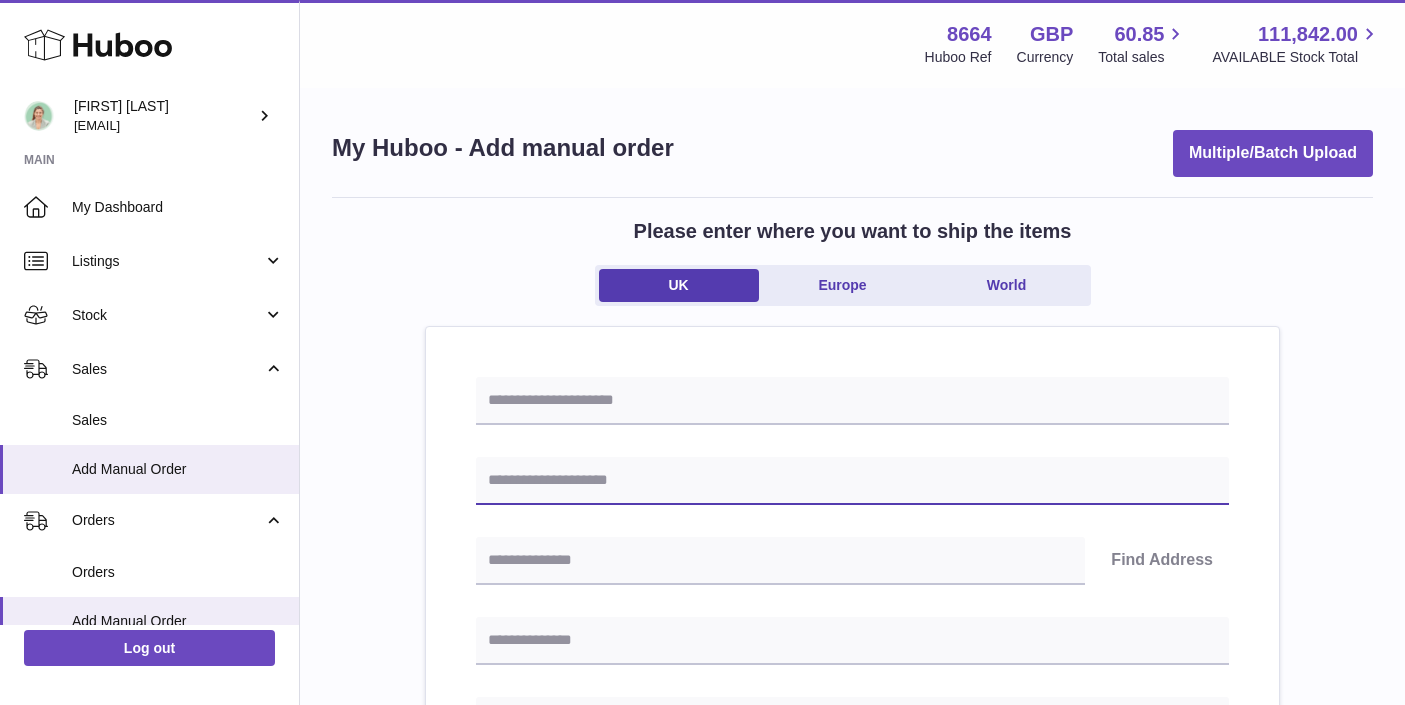 click at bounding box center (852, 481) 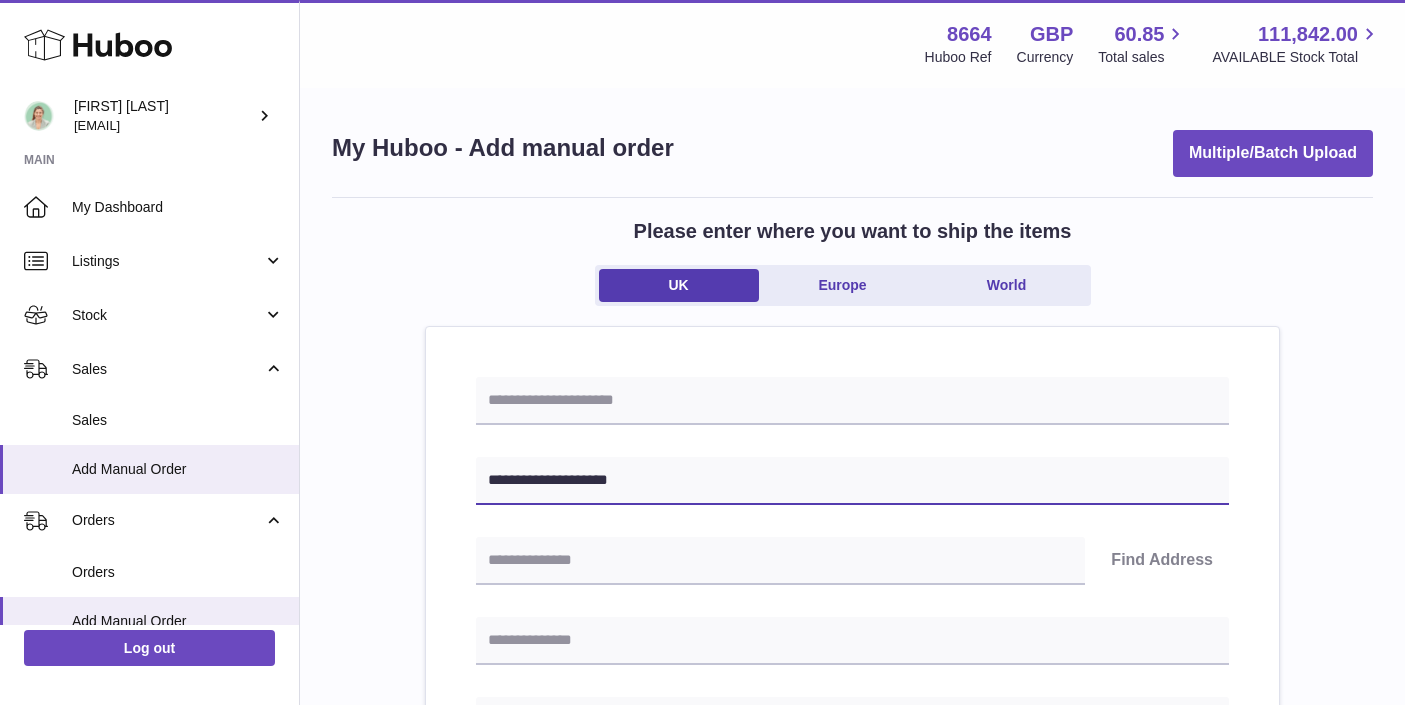 type on "**********" 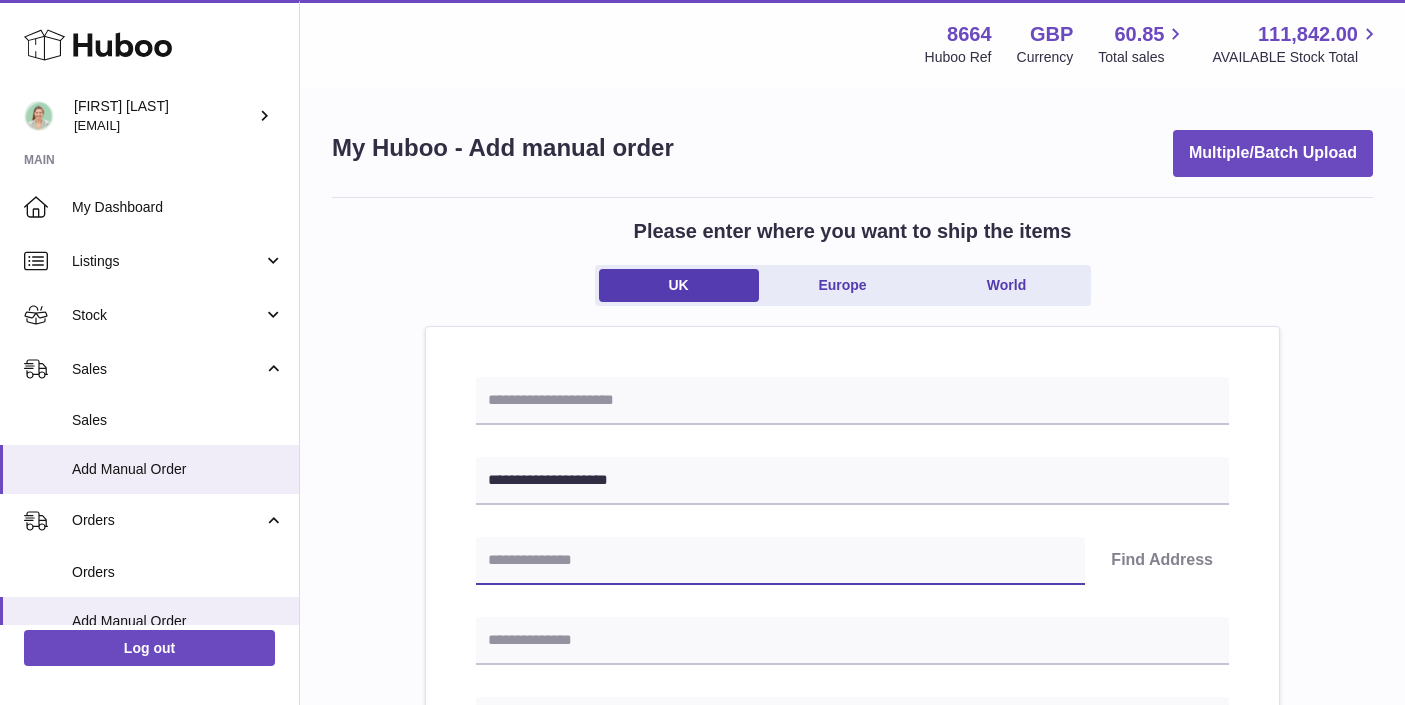 click at bounding box center (780, 561) 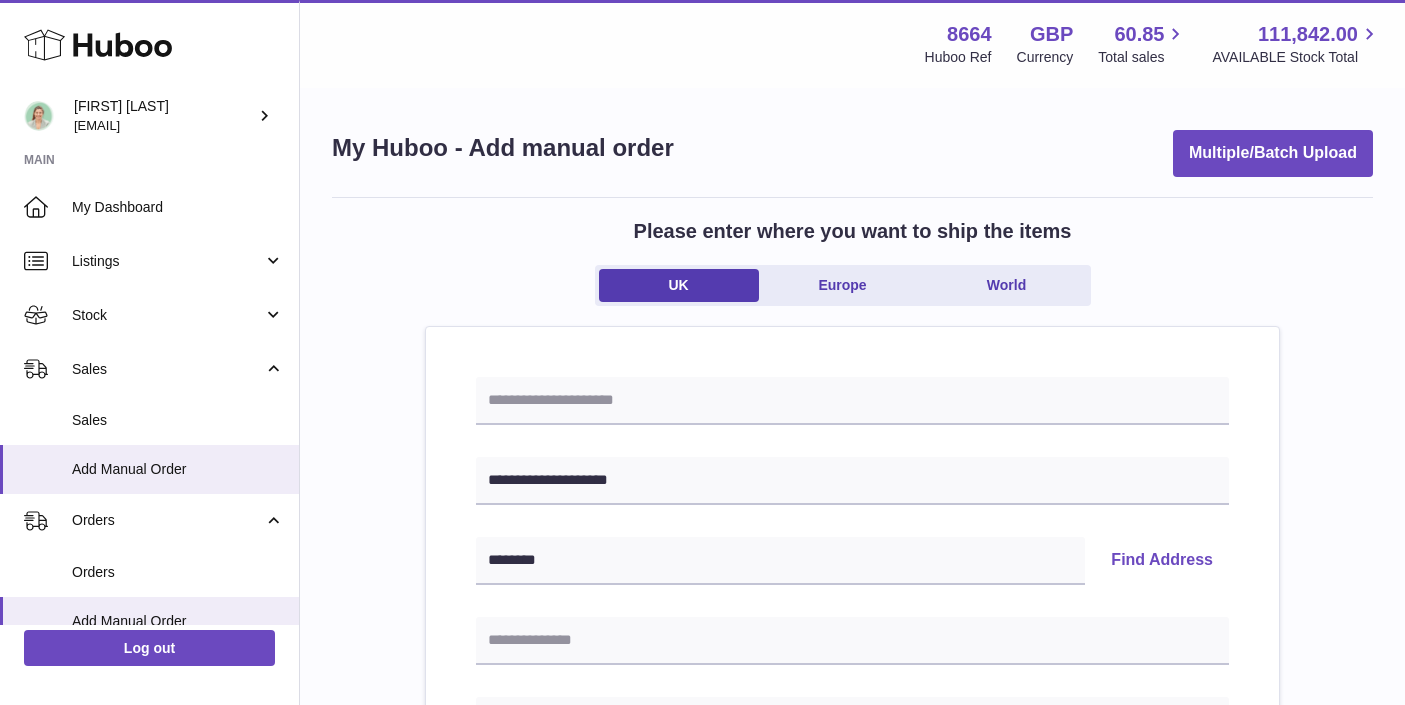 click on "Find Address" at bounding box center (1162, 561) 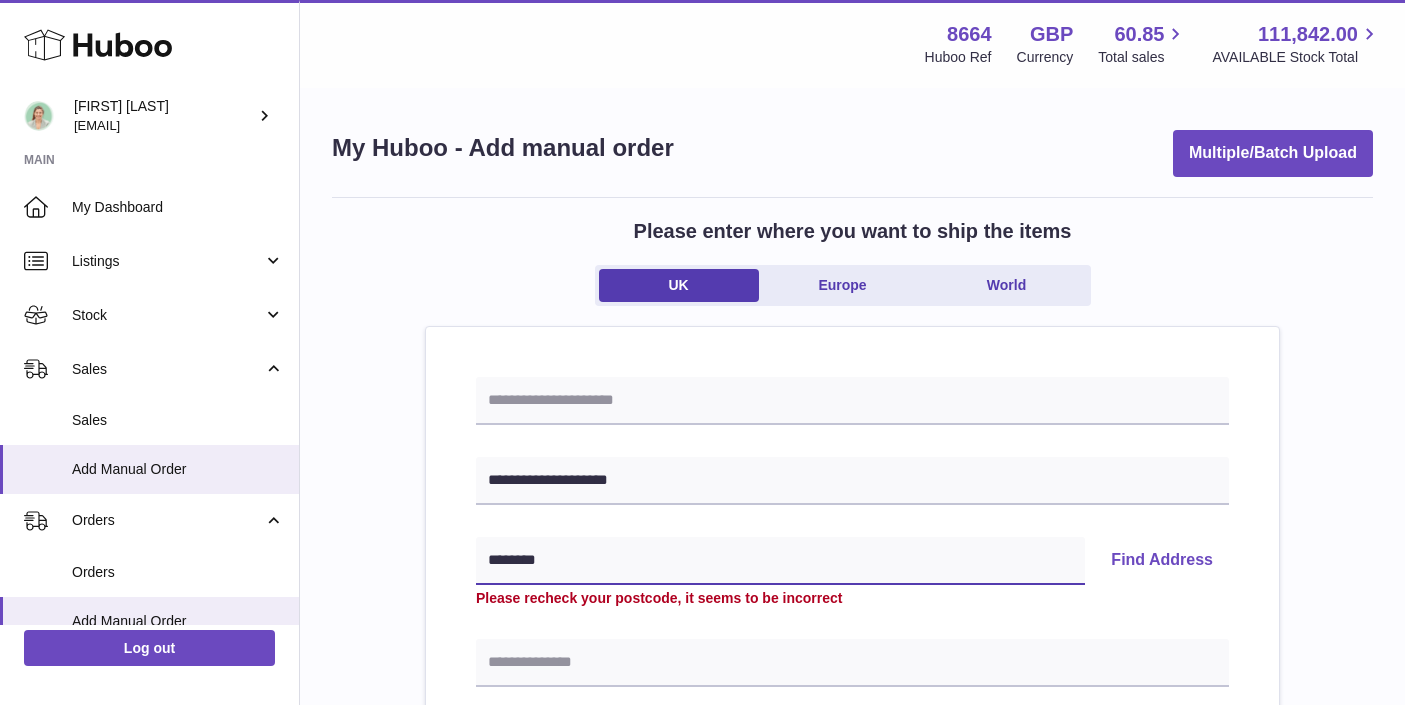 click on "*******" at bounding box center (780, 561) 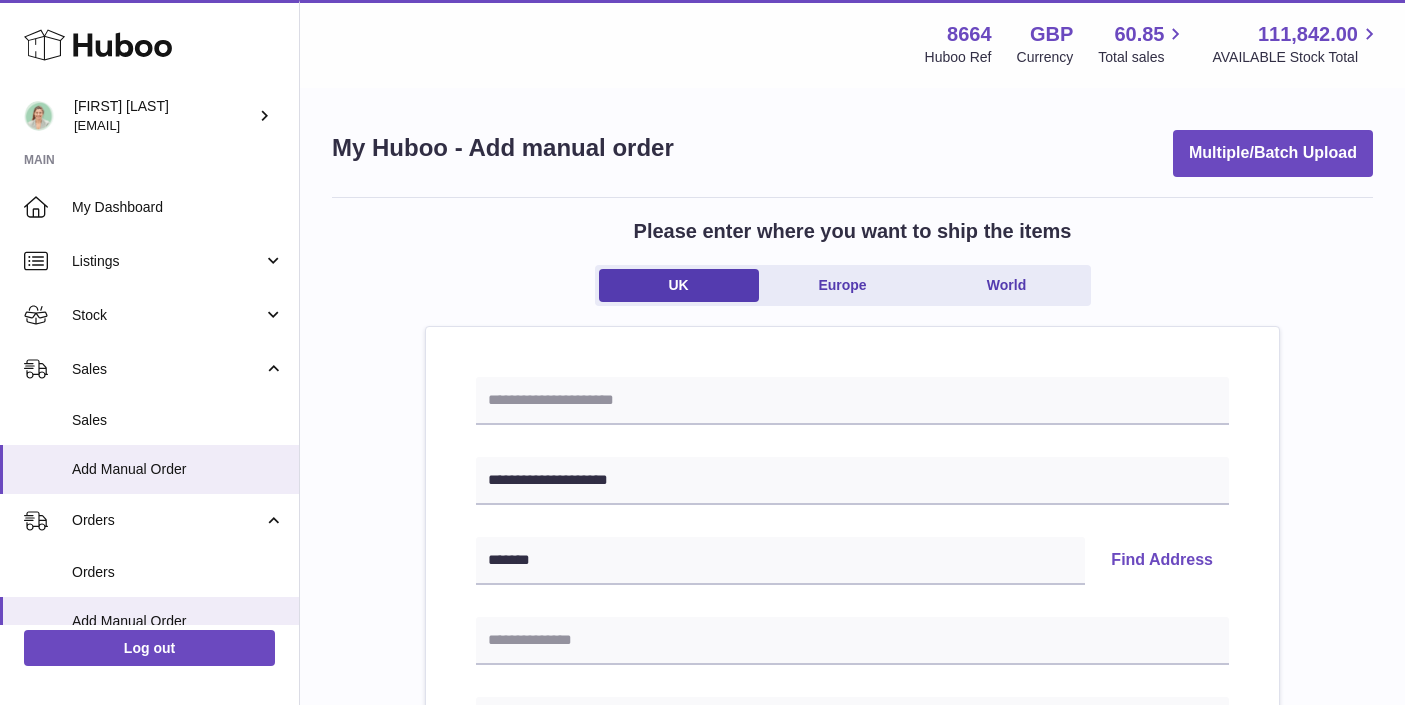 click on "Find Address" at bounding box center (1162, 561) 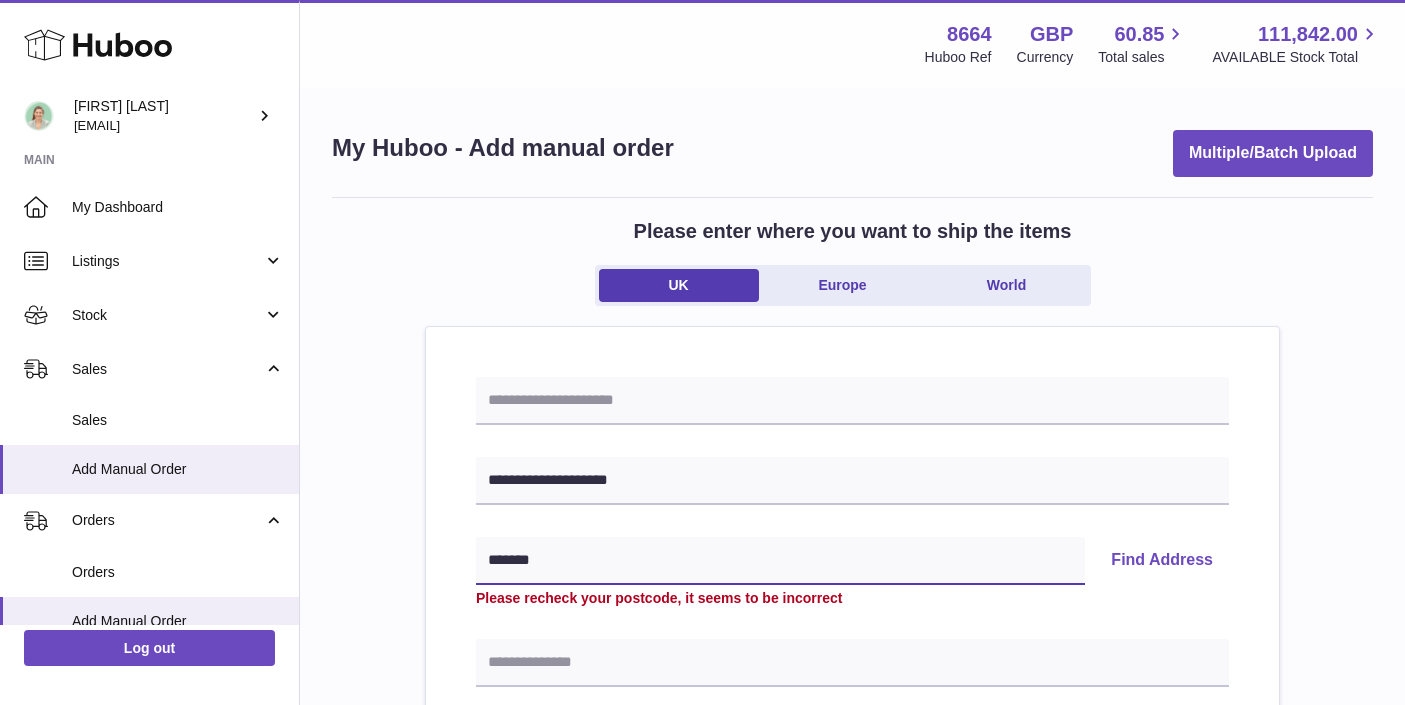 click on "******" at bounding box center [780, 561] 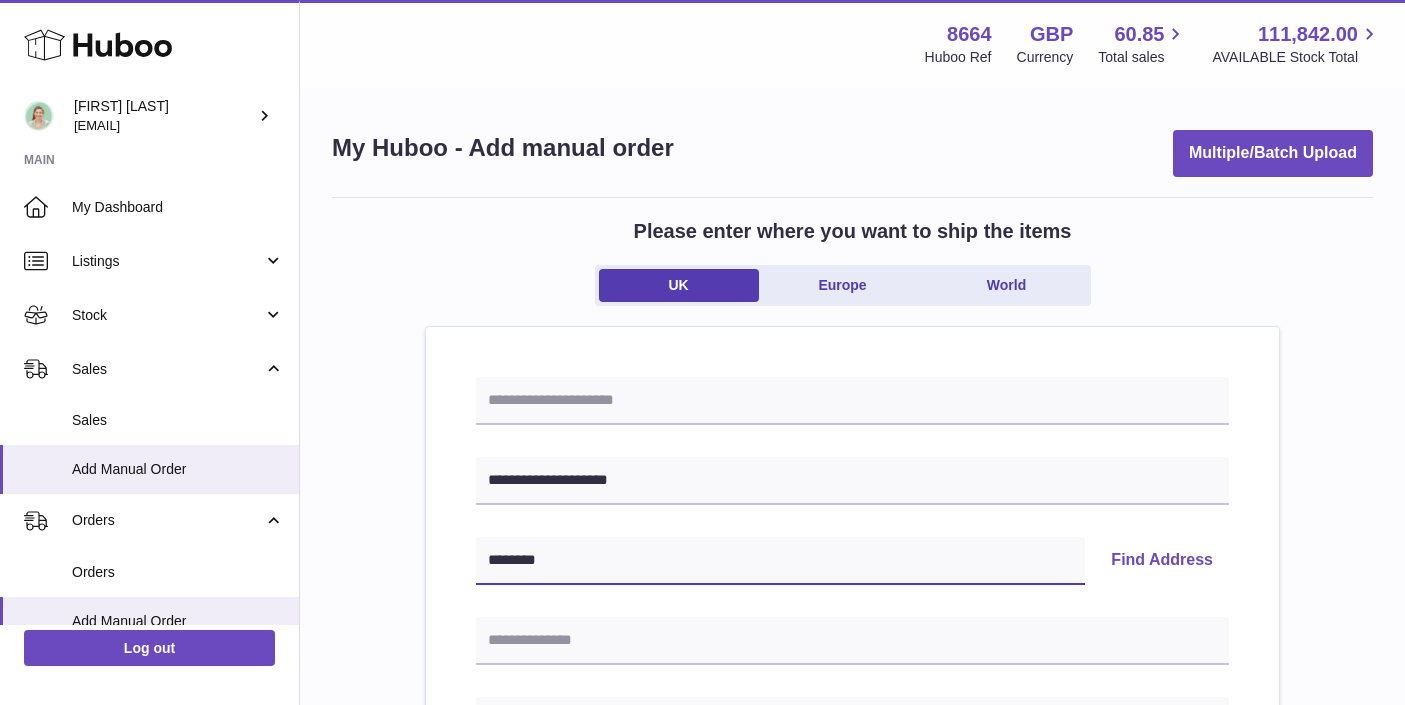type on "*******" 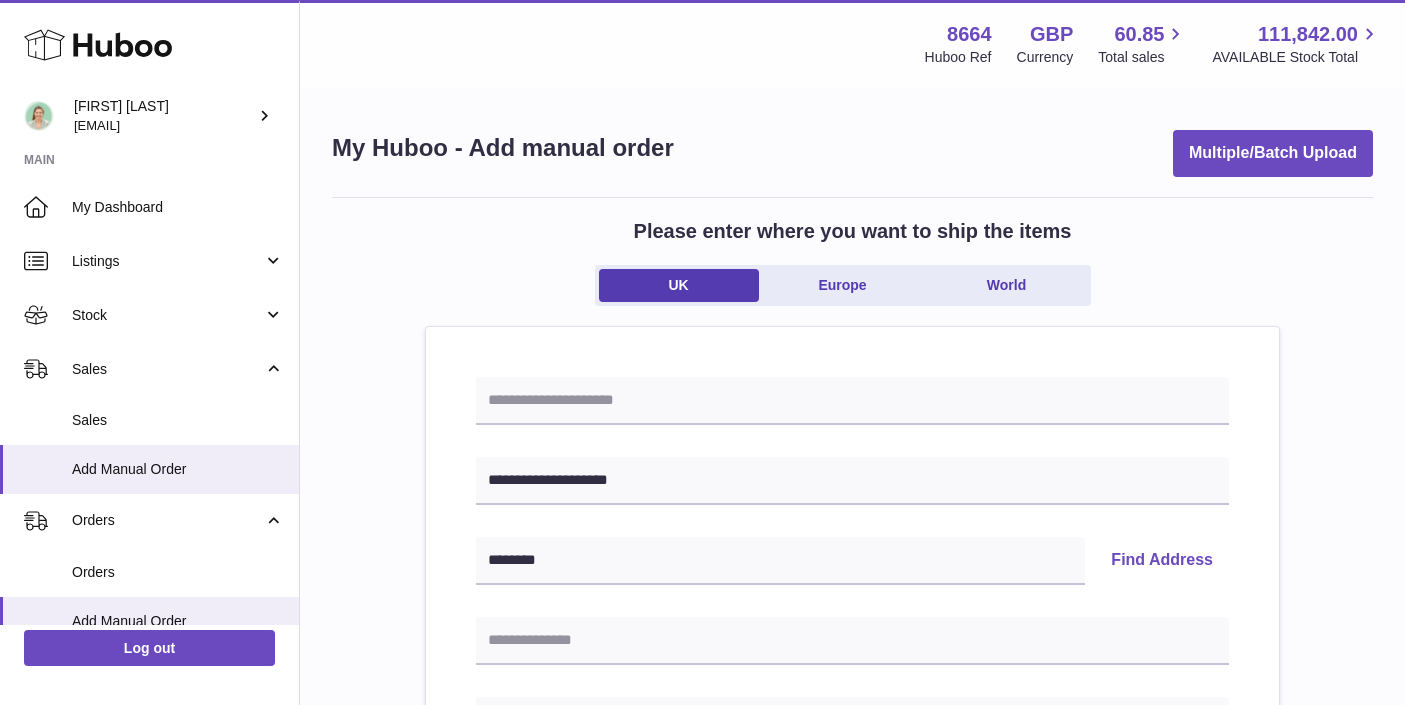 click on "Find Address" at bounding box center (1162, 561) 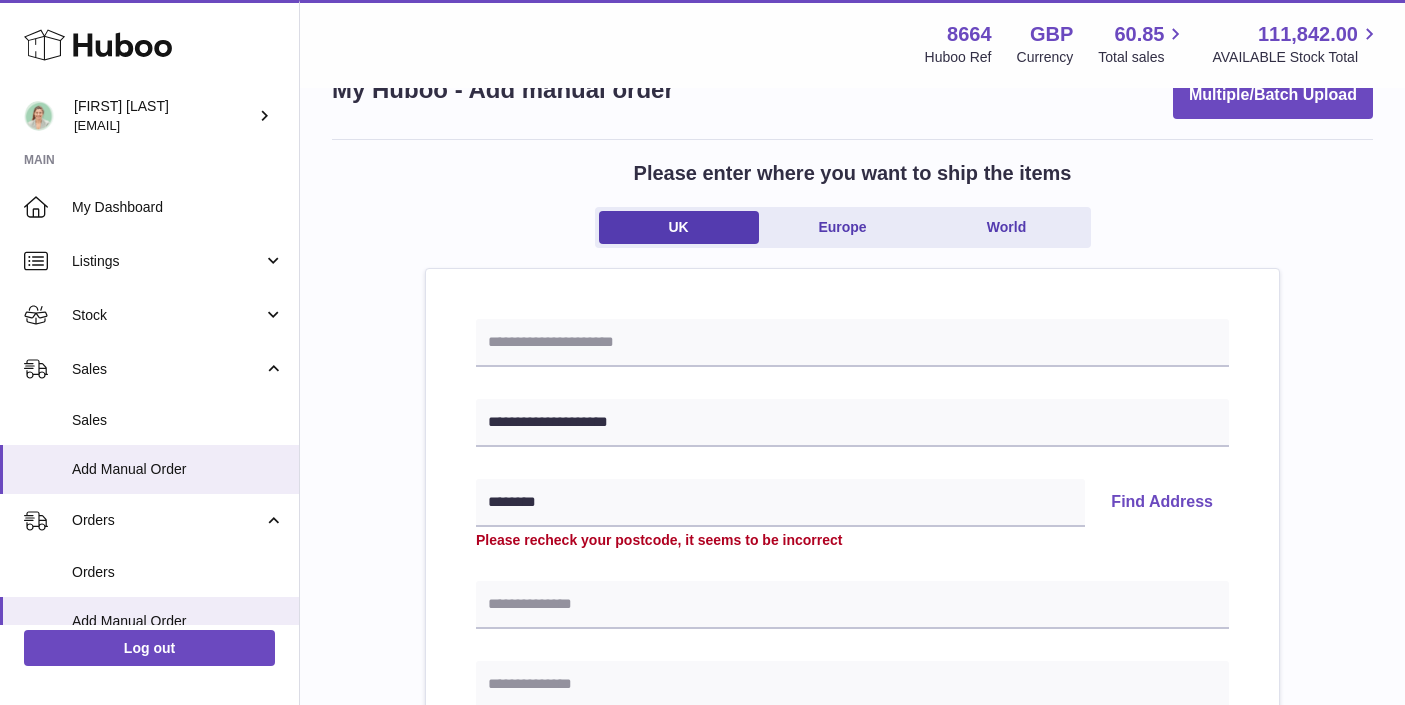 scroll, scrollTop: 86, scrollLeft: 0, axis: vertical 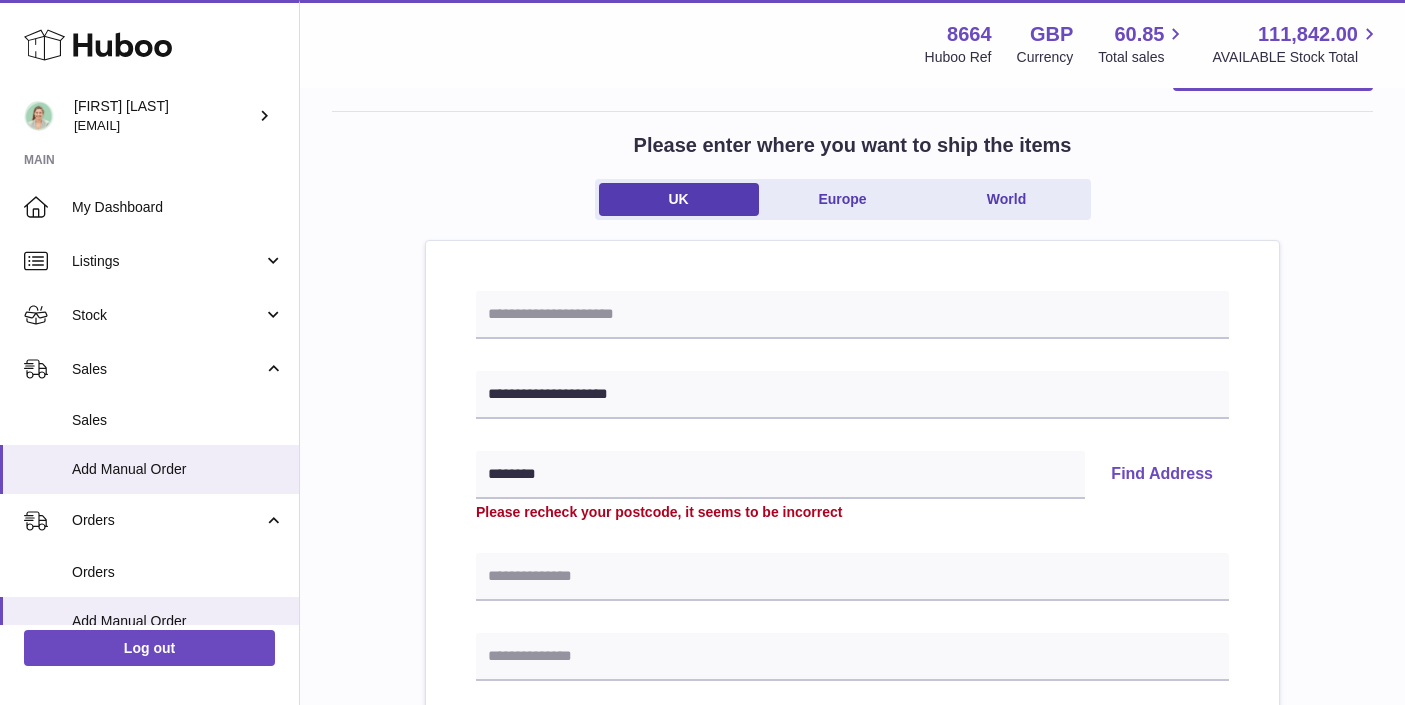 type 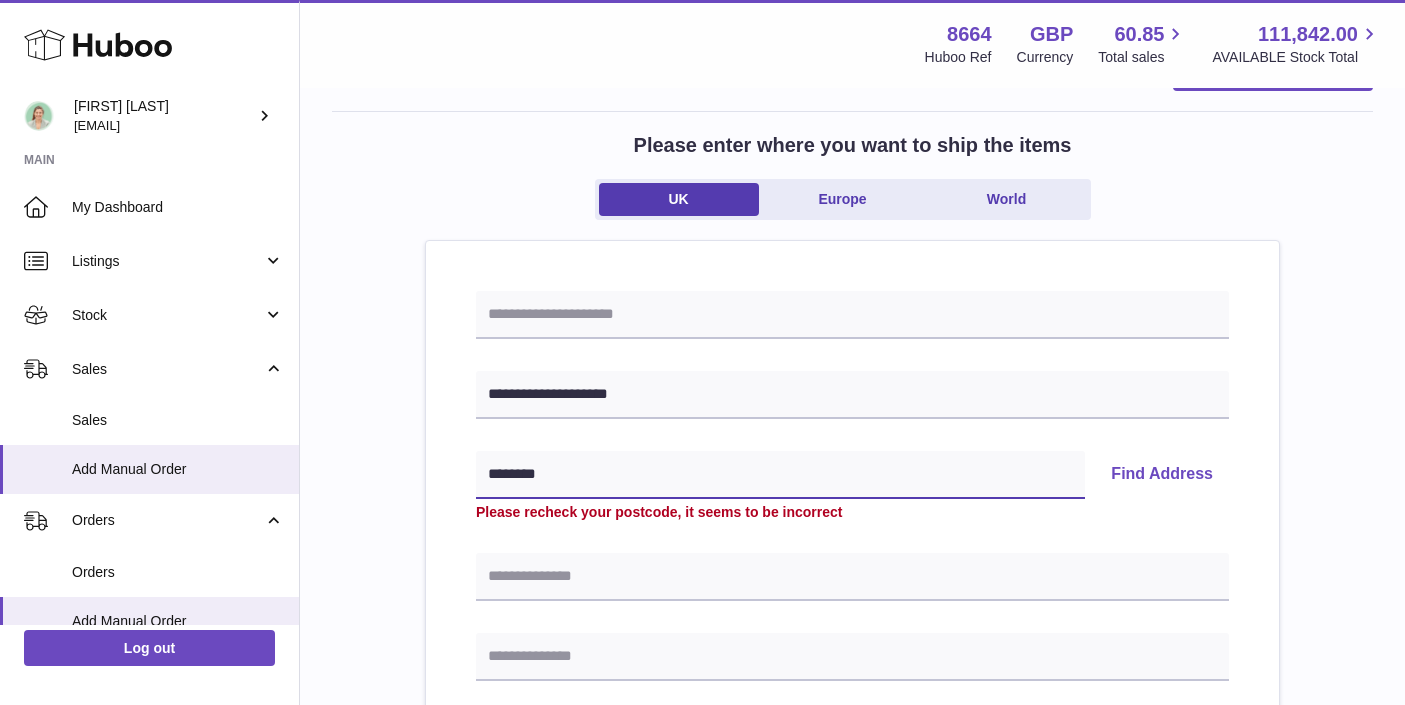 click at bounding box center [852, 577] 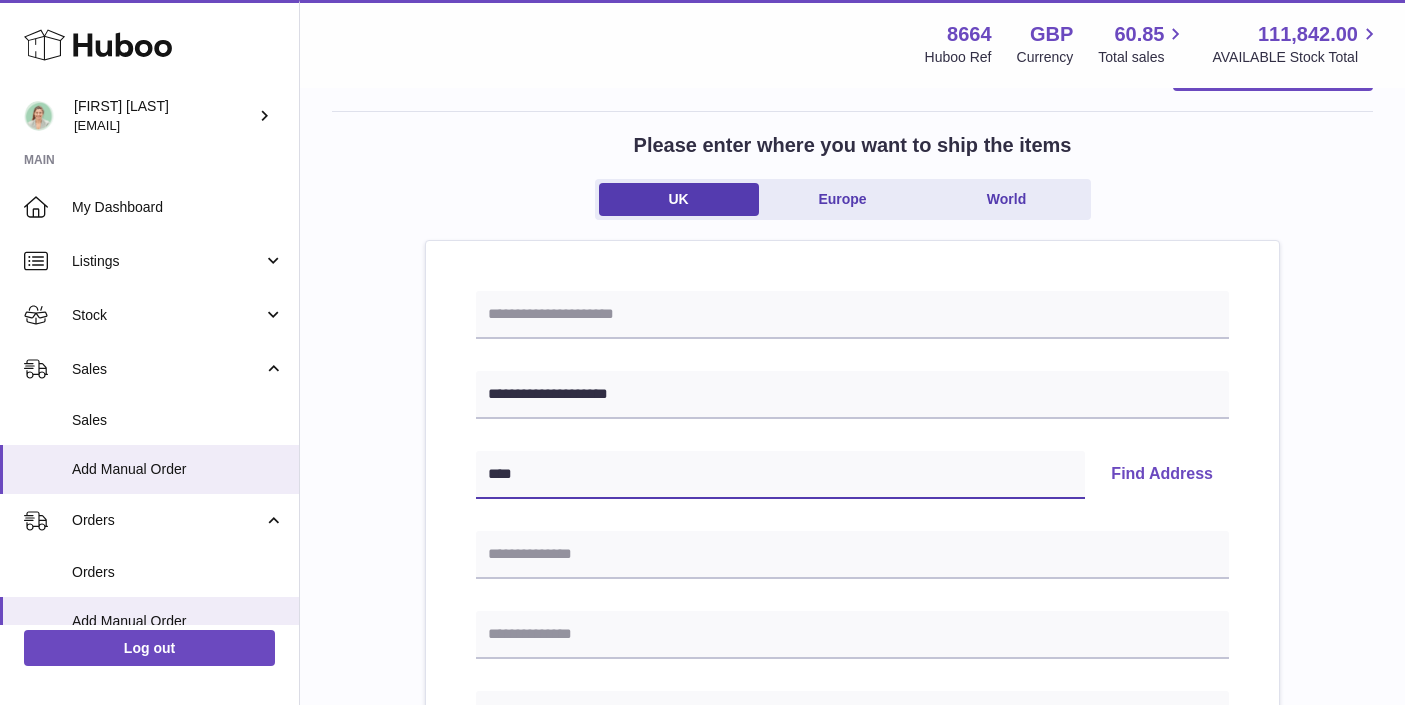 drag, startPoint x: 536, startPoint y: 478, endPoint x: 419, endPoint y: 469, distance: 117.34564 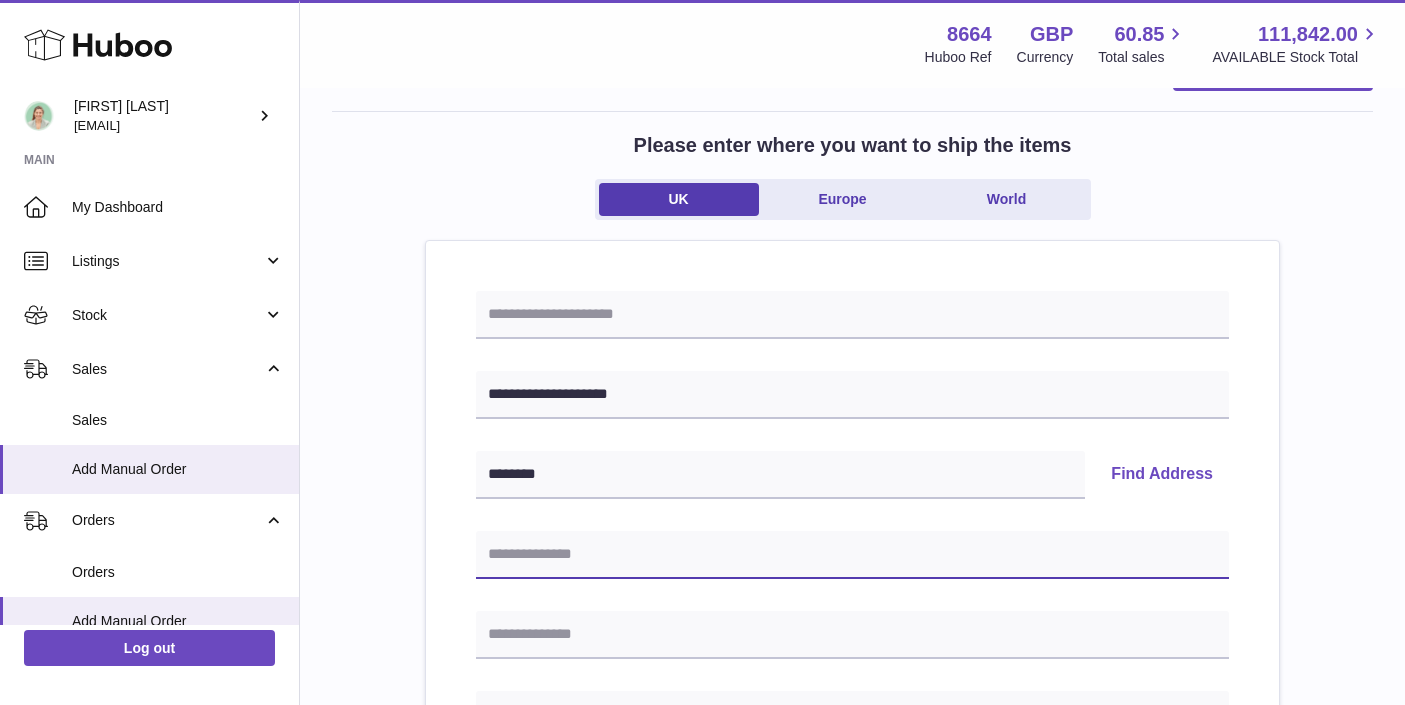 click at bounding box center [852, 555] 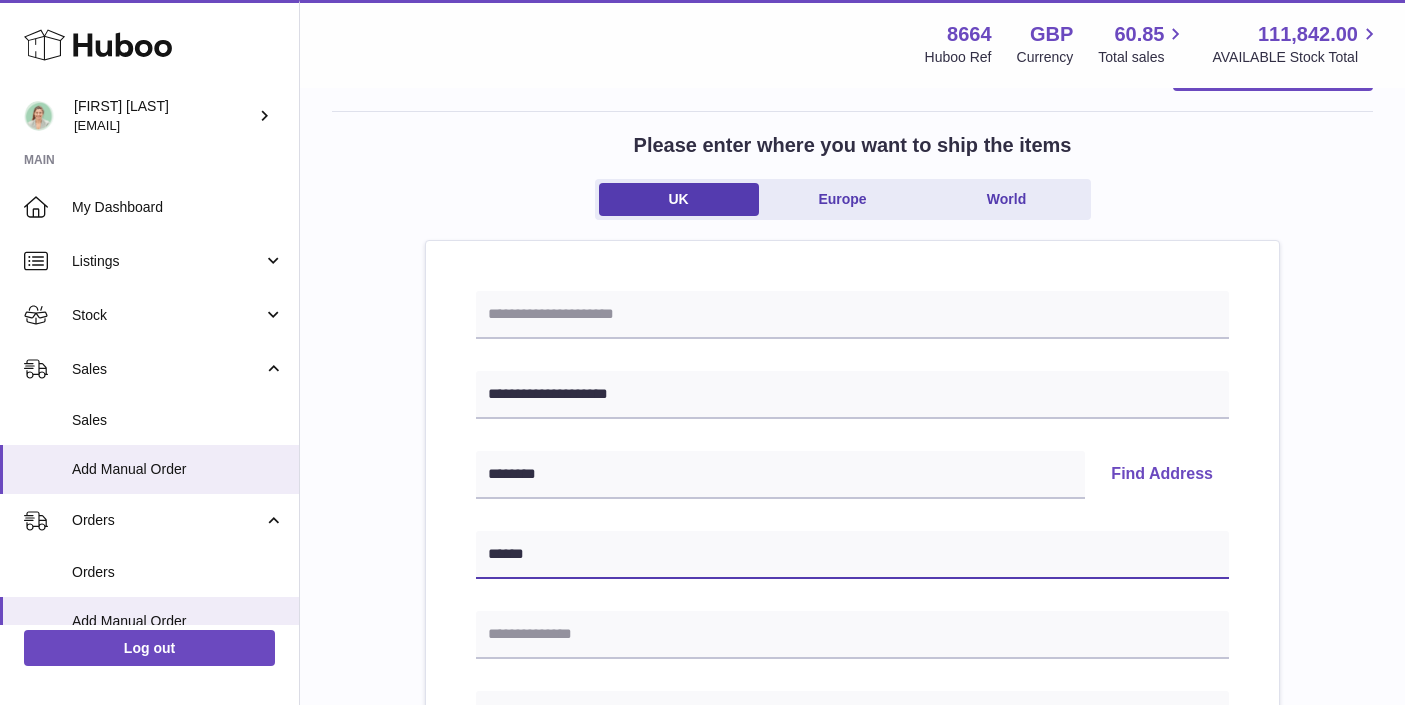 type on "******" 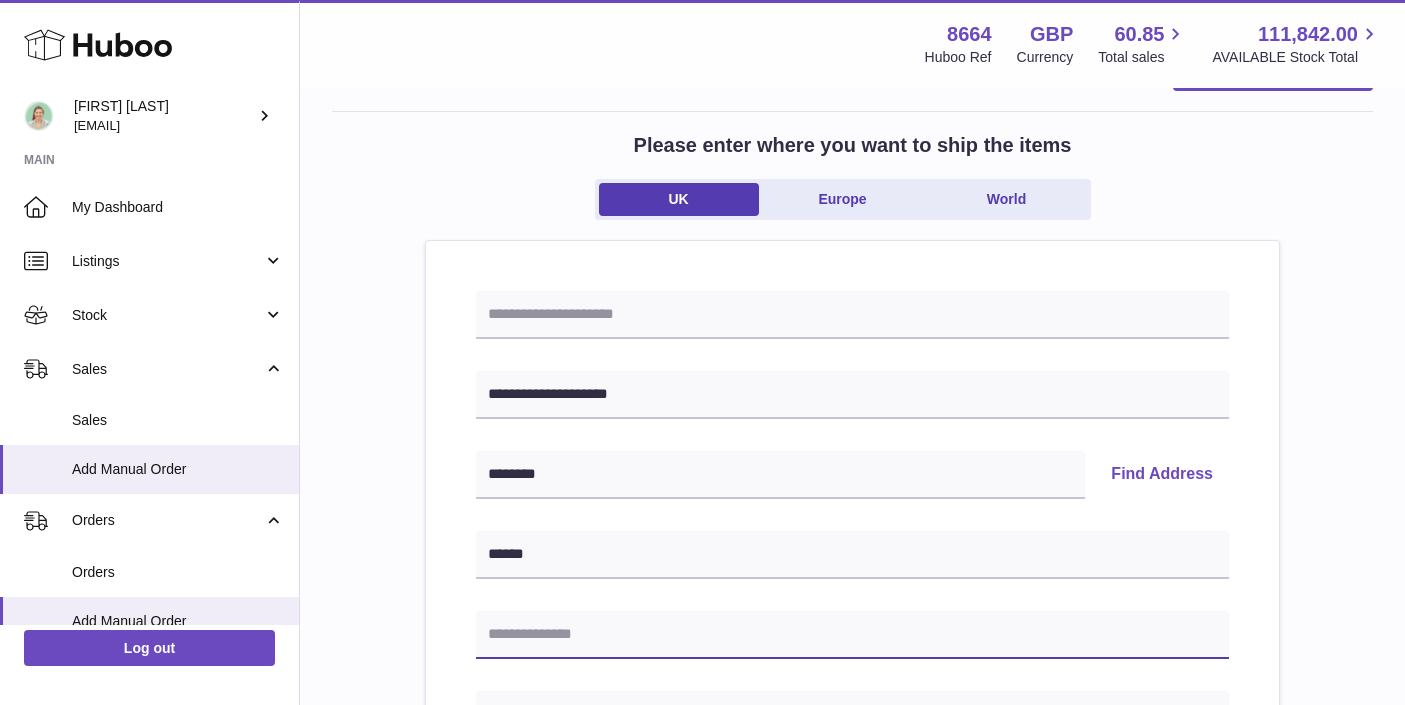 click at bounding box center (852, 635) 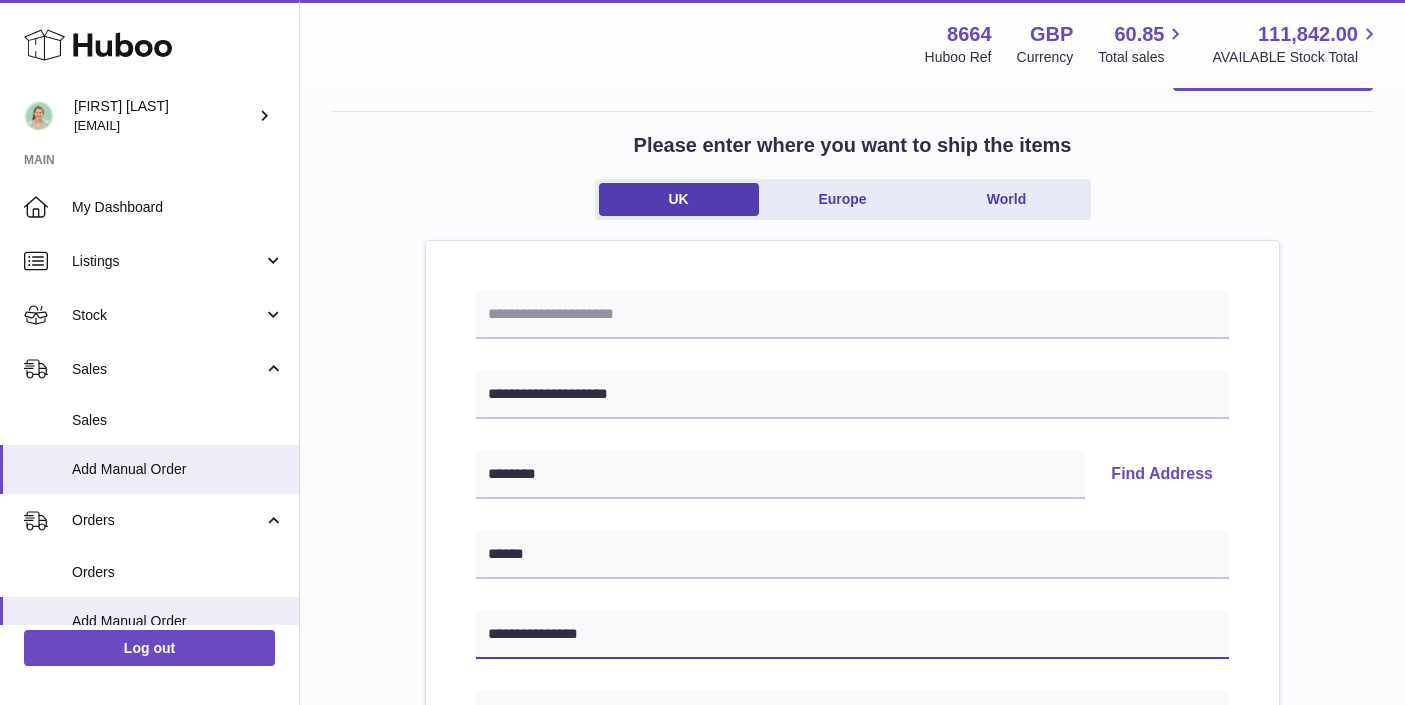 type on "**********" 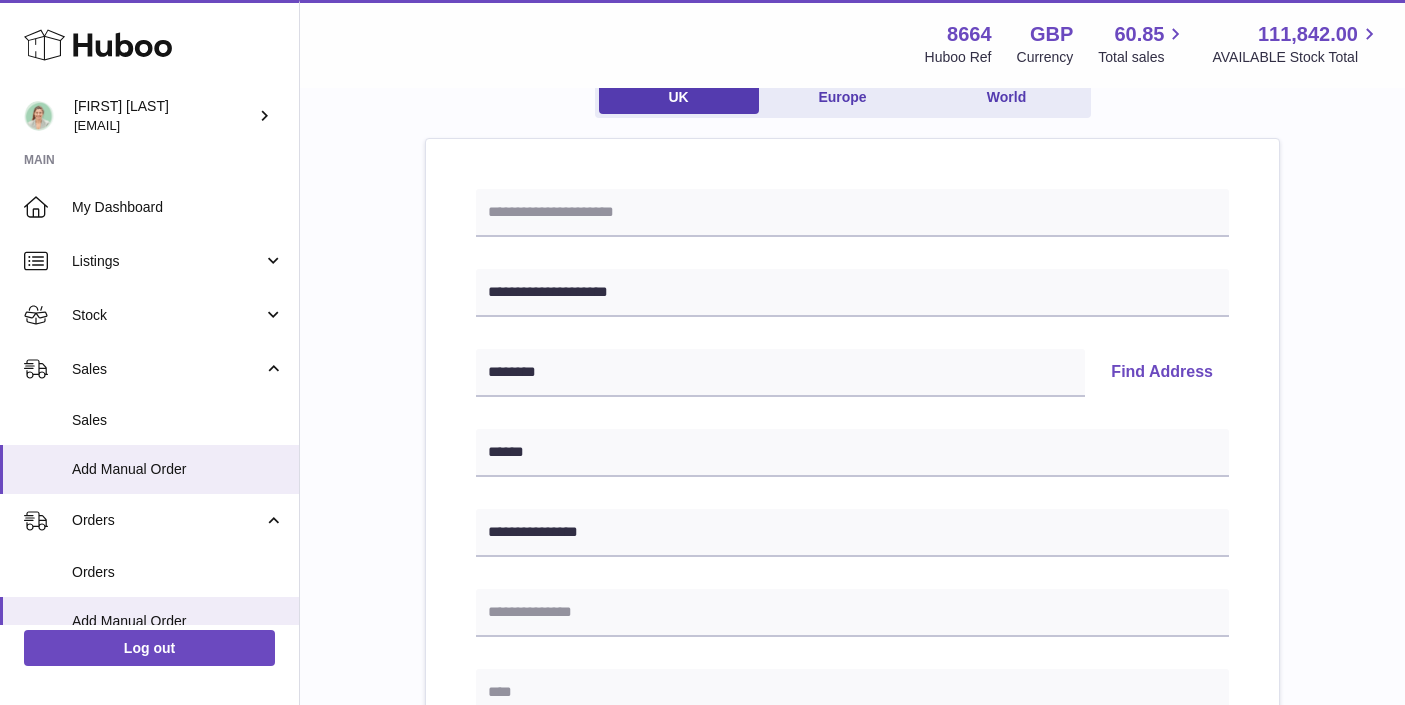 scroll, scrollTop: 231, scrollLeft: 0, axis: vertical 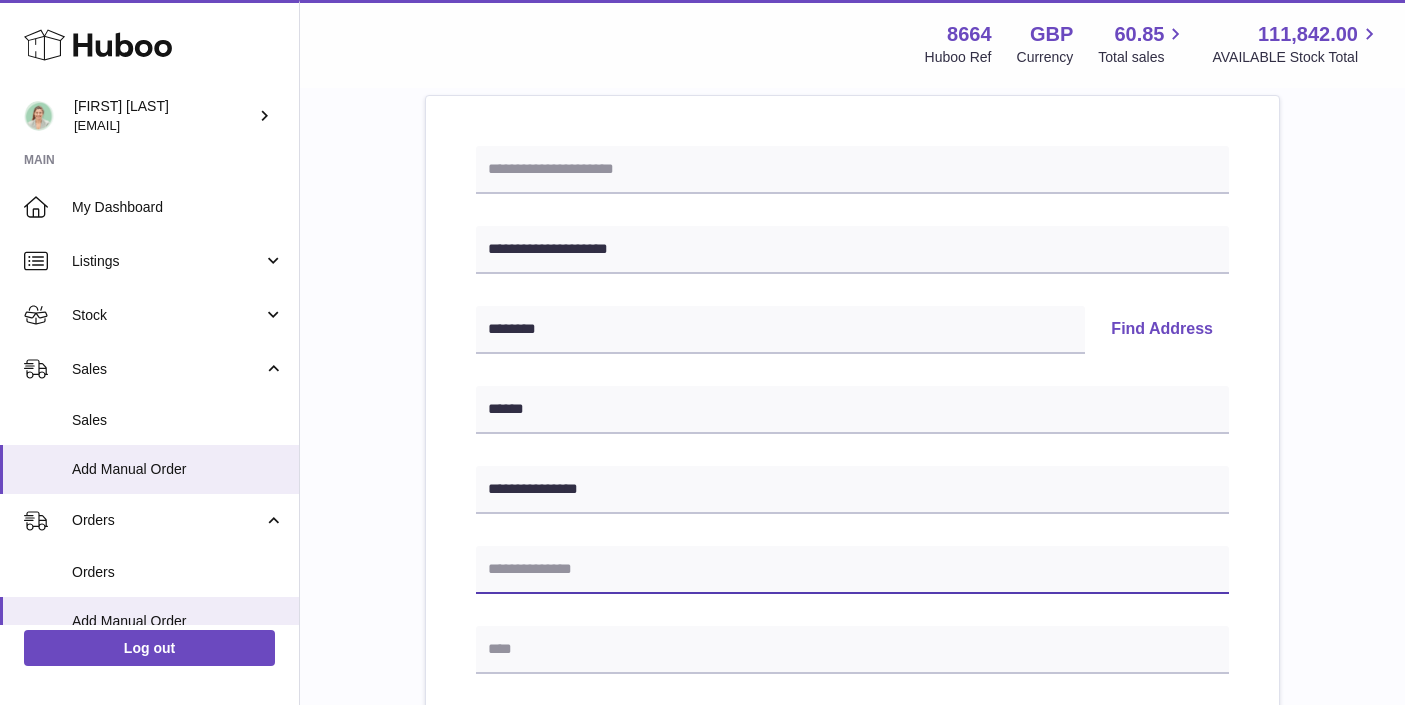 click at bounding box center (852, 570) 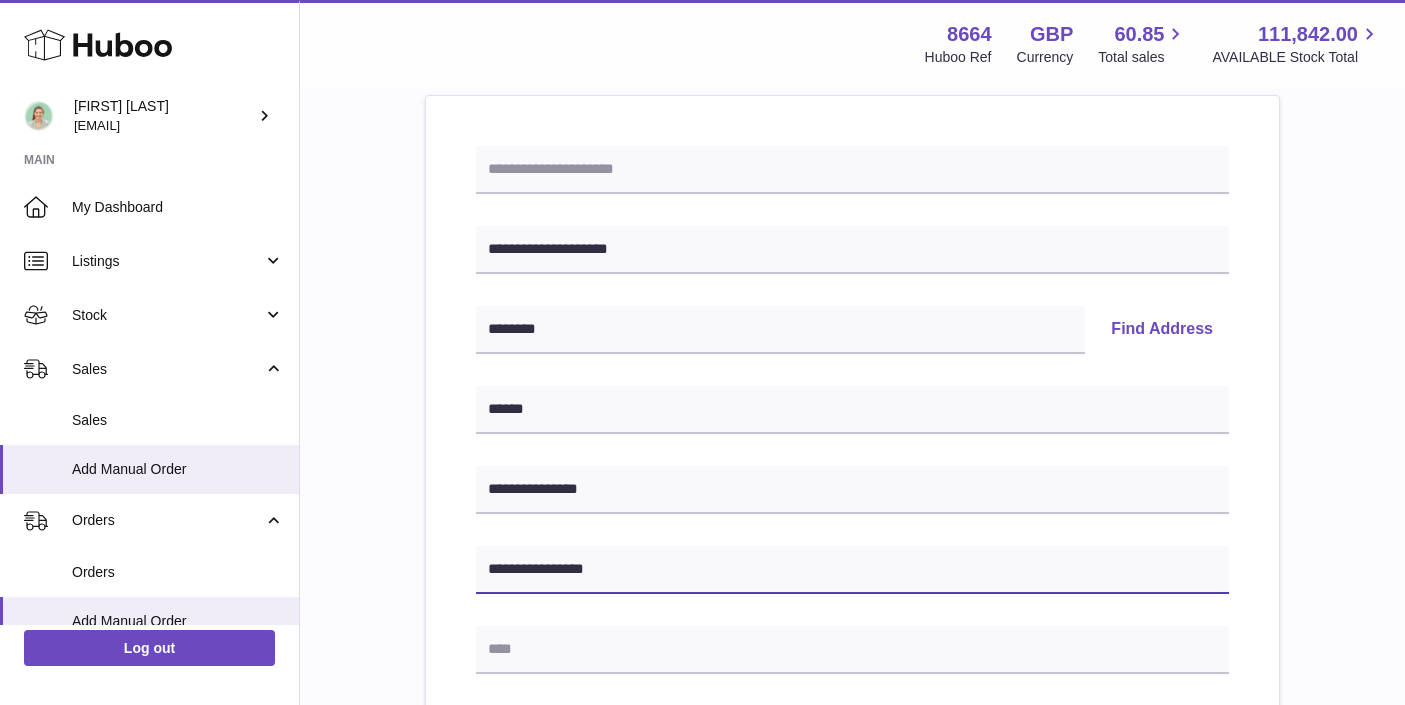 drag, startPoint x: 634, startPoint y: 569, endPoint x: 546, endPoint y: 568, distance: 88.005684 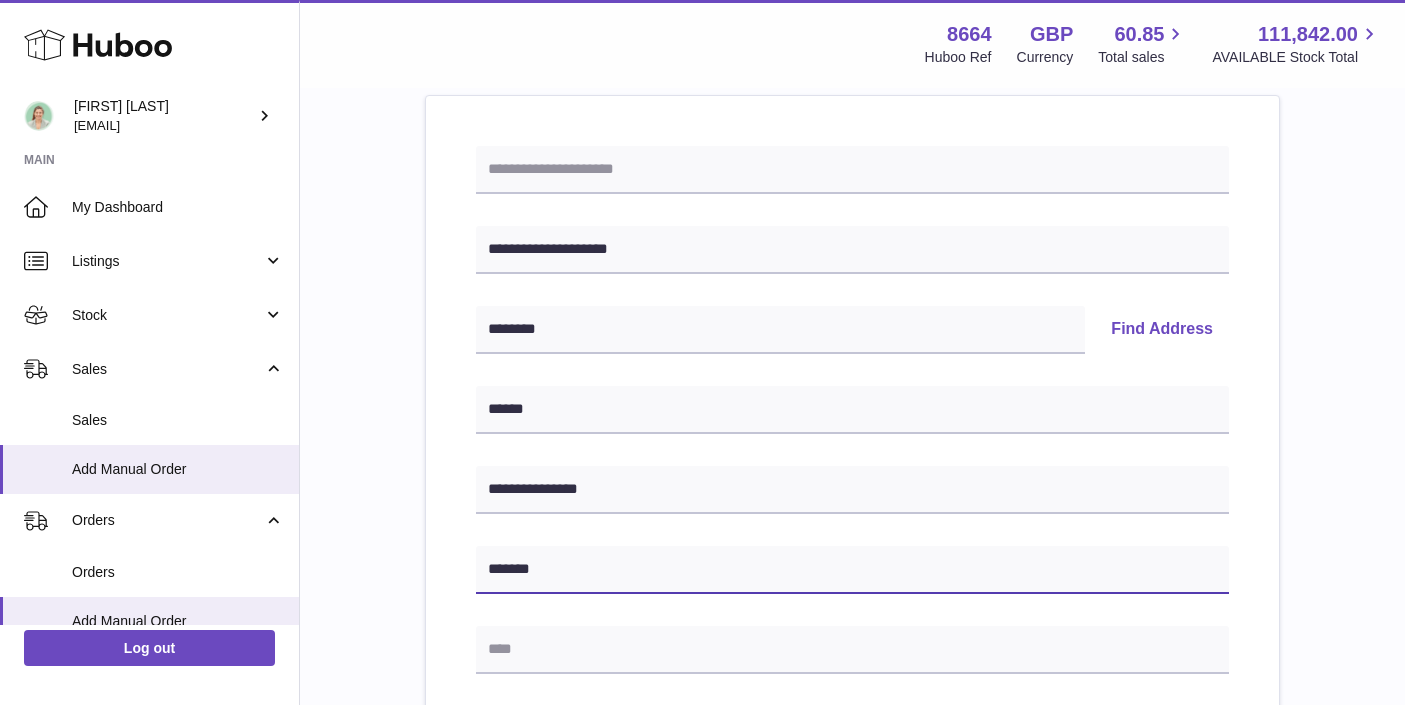 type on "*******" 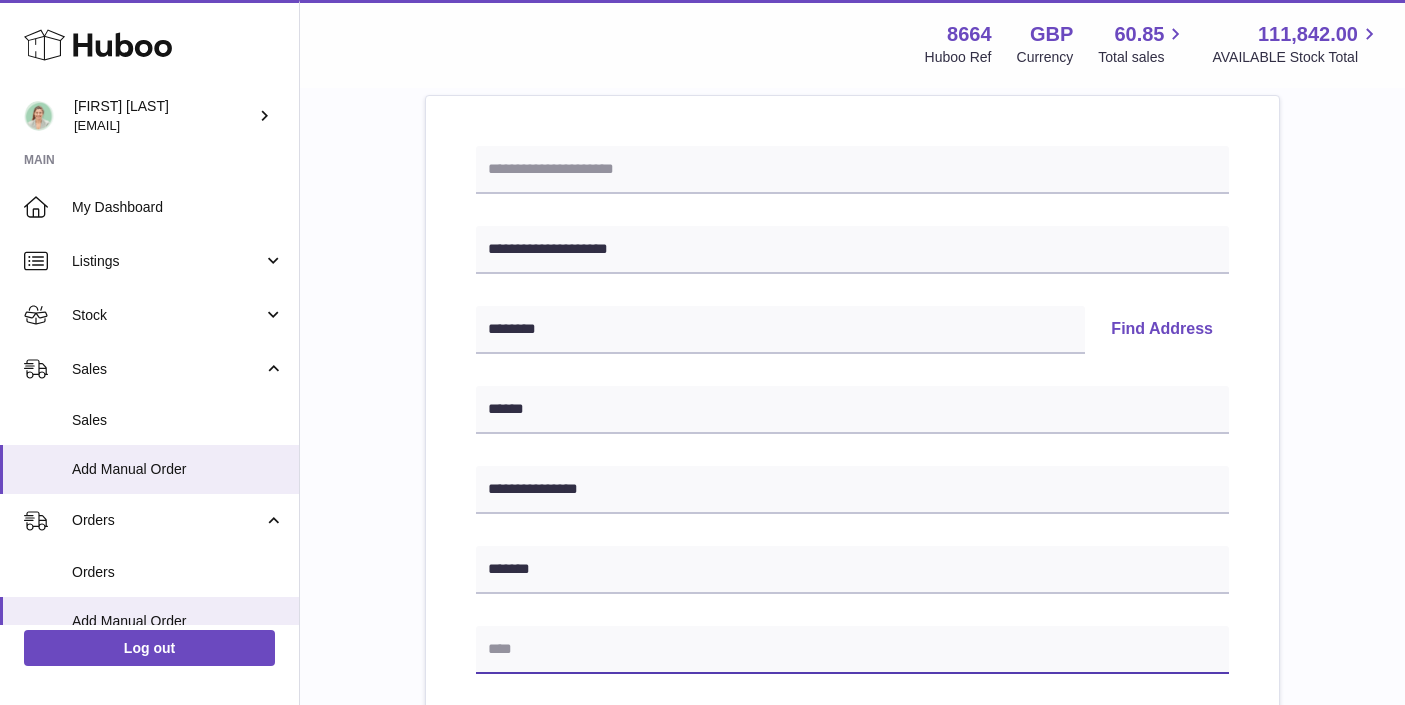 click at bounding box center [852, 650] 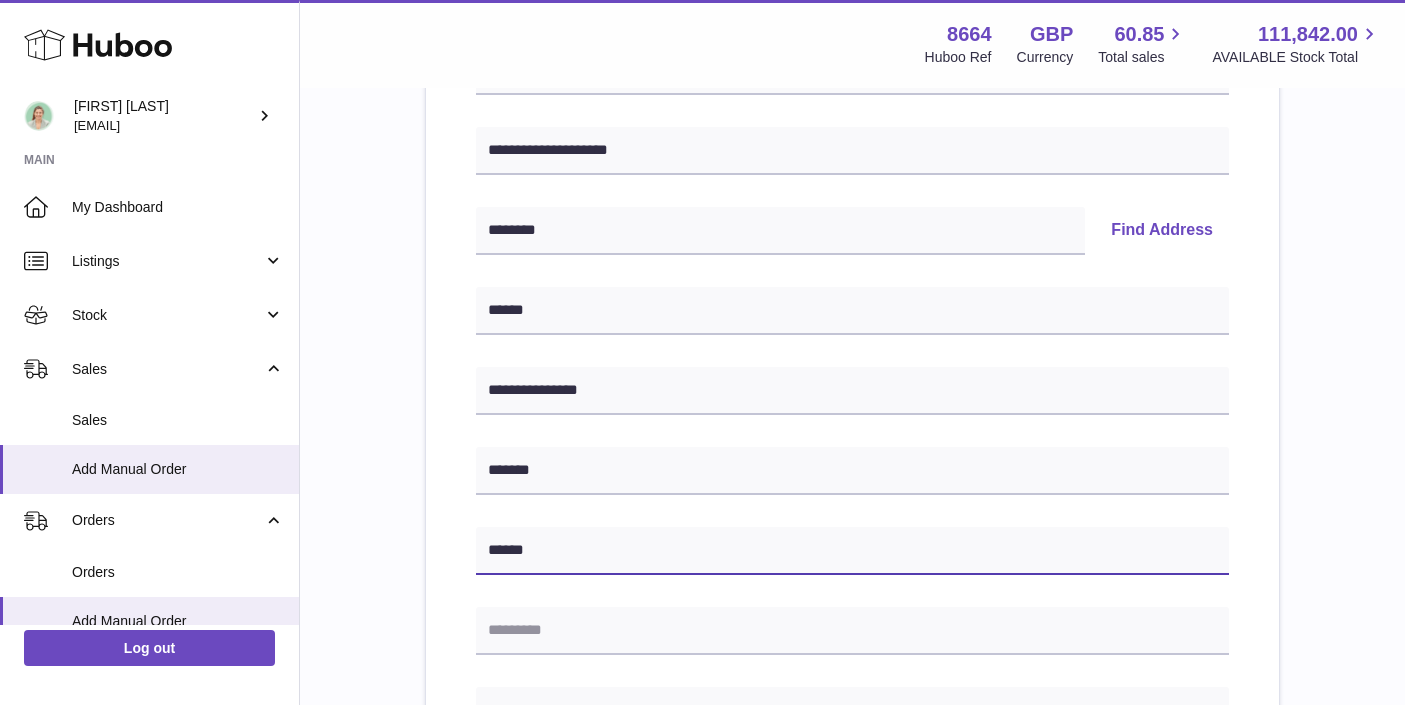 scroll, scrollTop: 368, scrollLeft: 0, axis: vertical 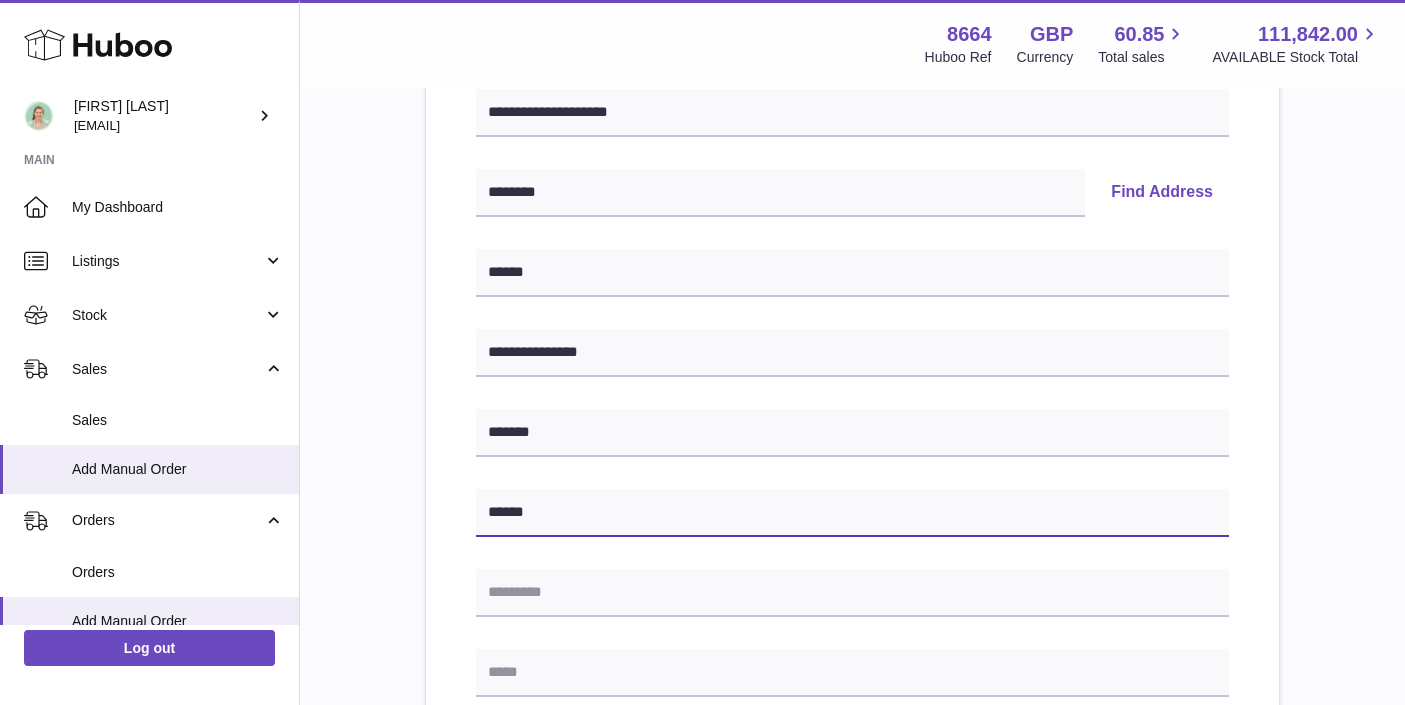 type on "******" 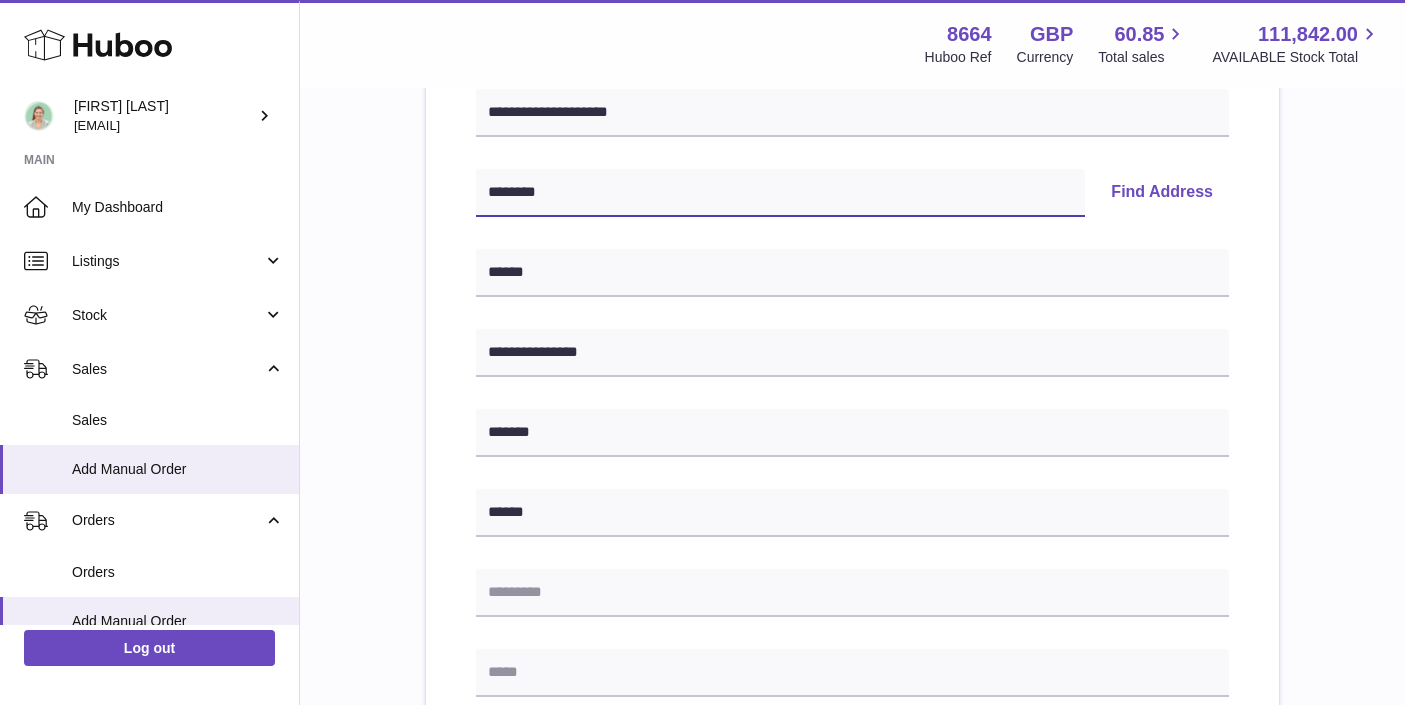 drag, startPoint x: 611, startPoint y: 190, endPoint x: 488, endPoint y: 191, distance: 123.00407 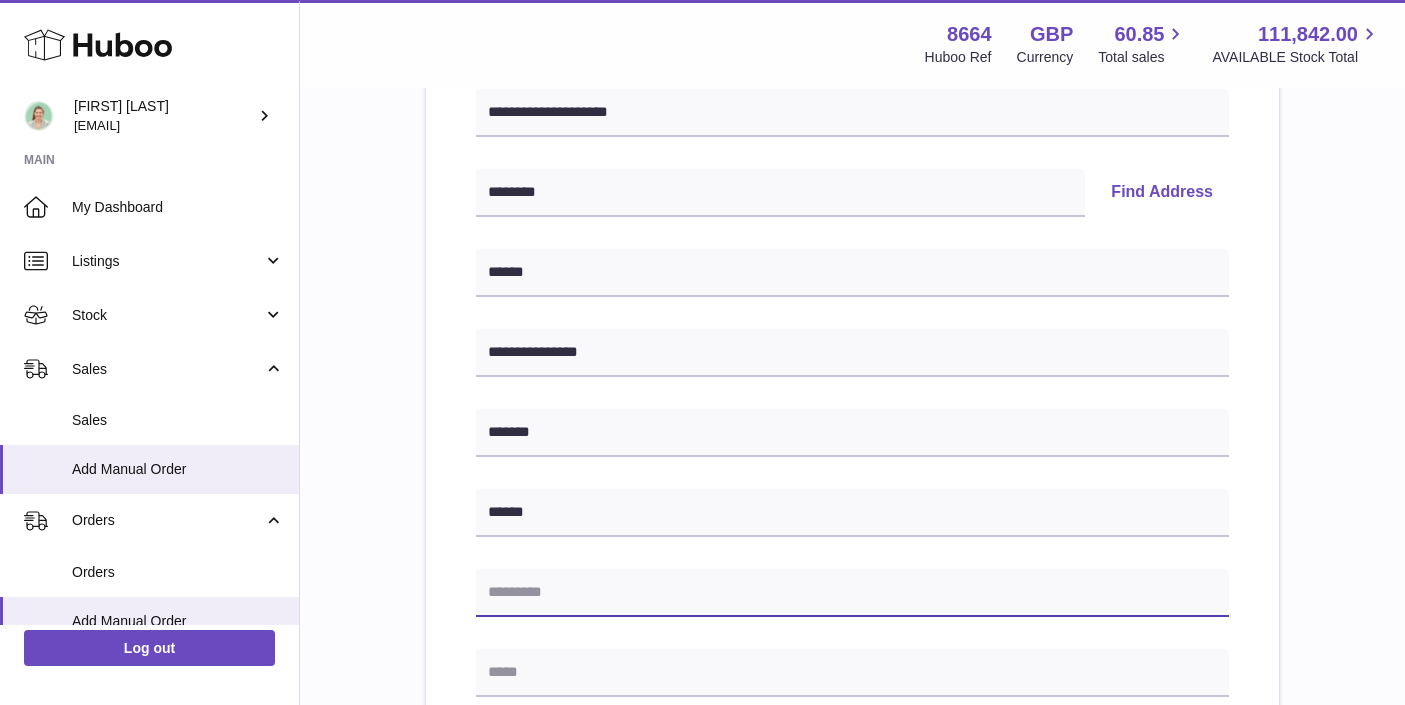 click at bounding box center (852, 593) 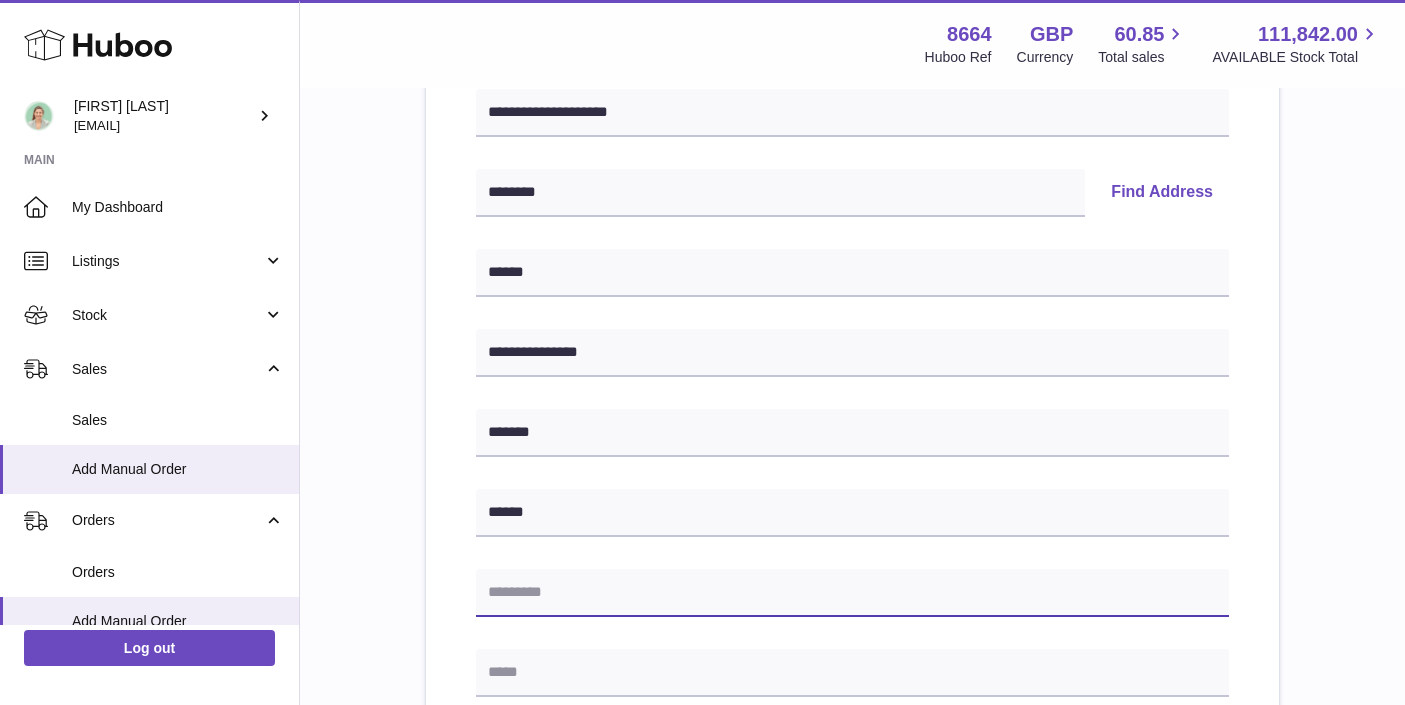 paste on "*******" 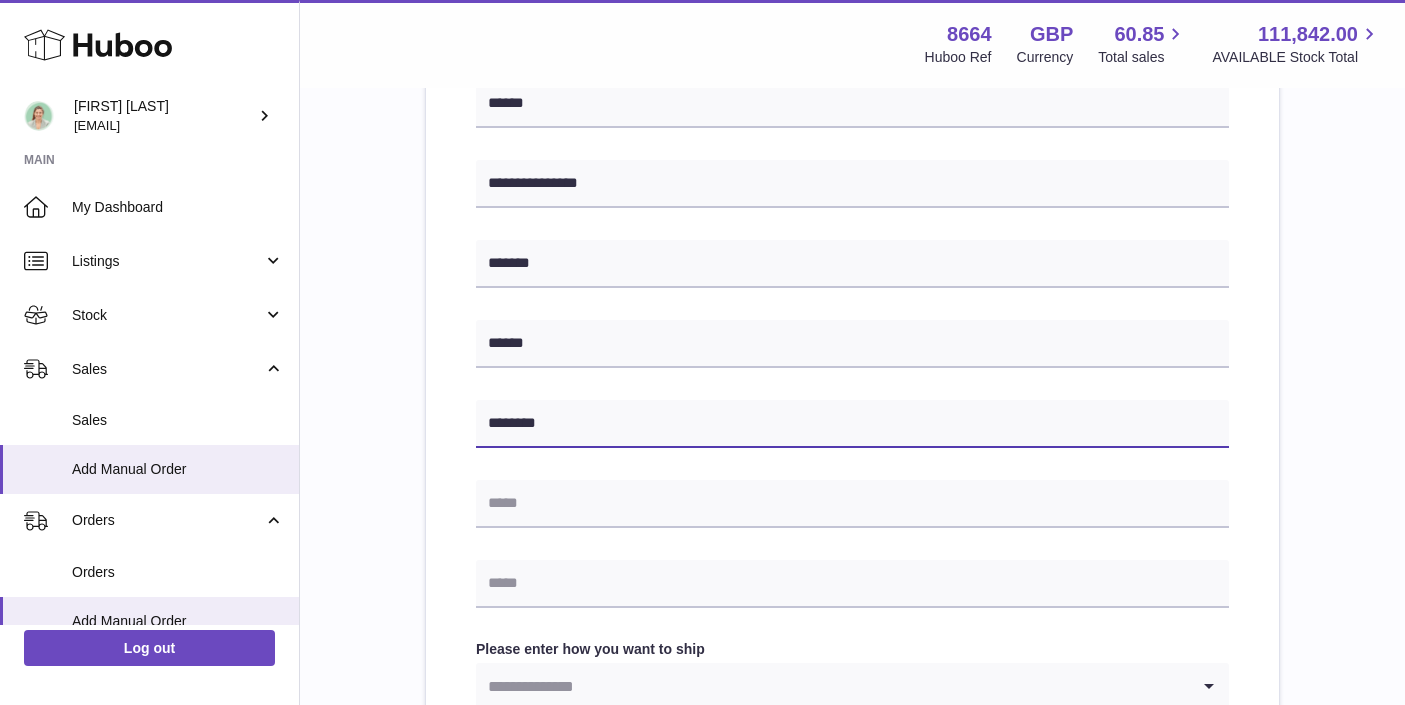 scroll, scrollTop: 554, scrollLeft: 0, axis: vertical 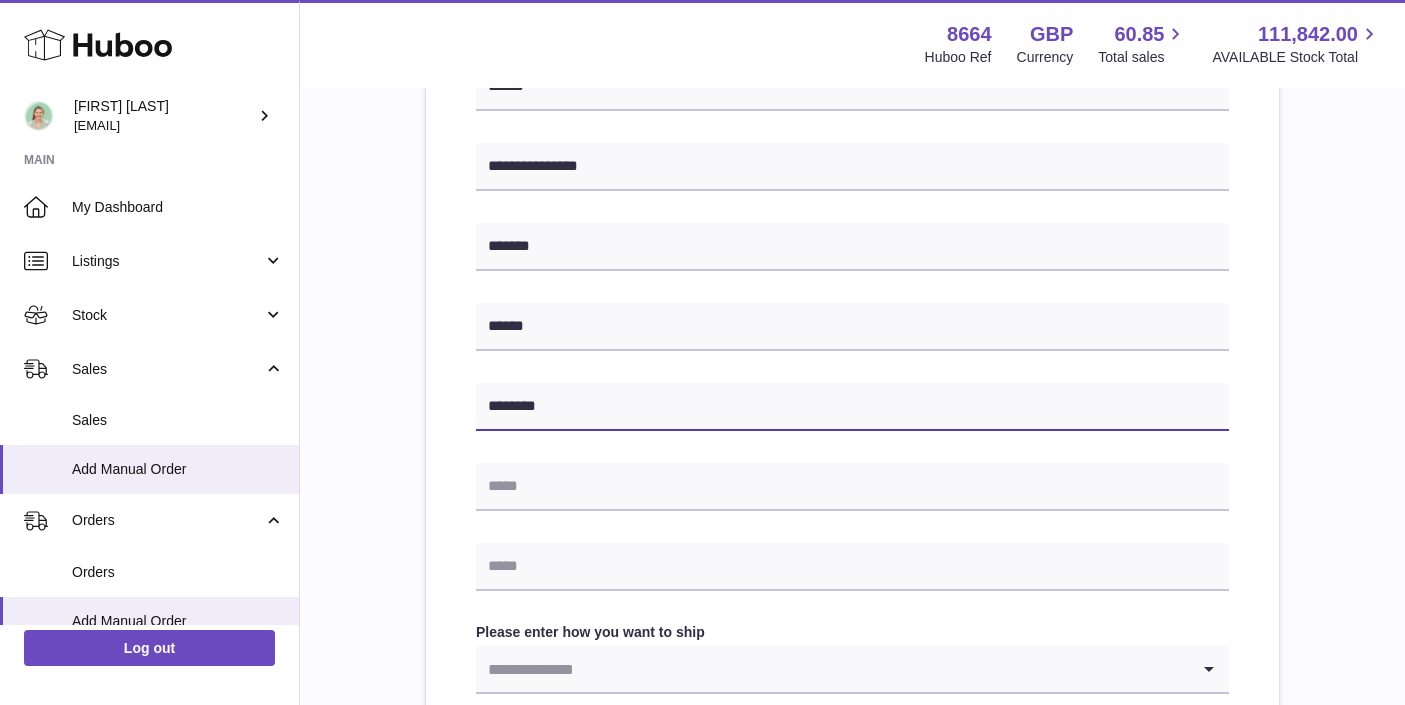 type on "*******" 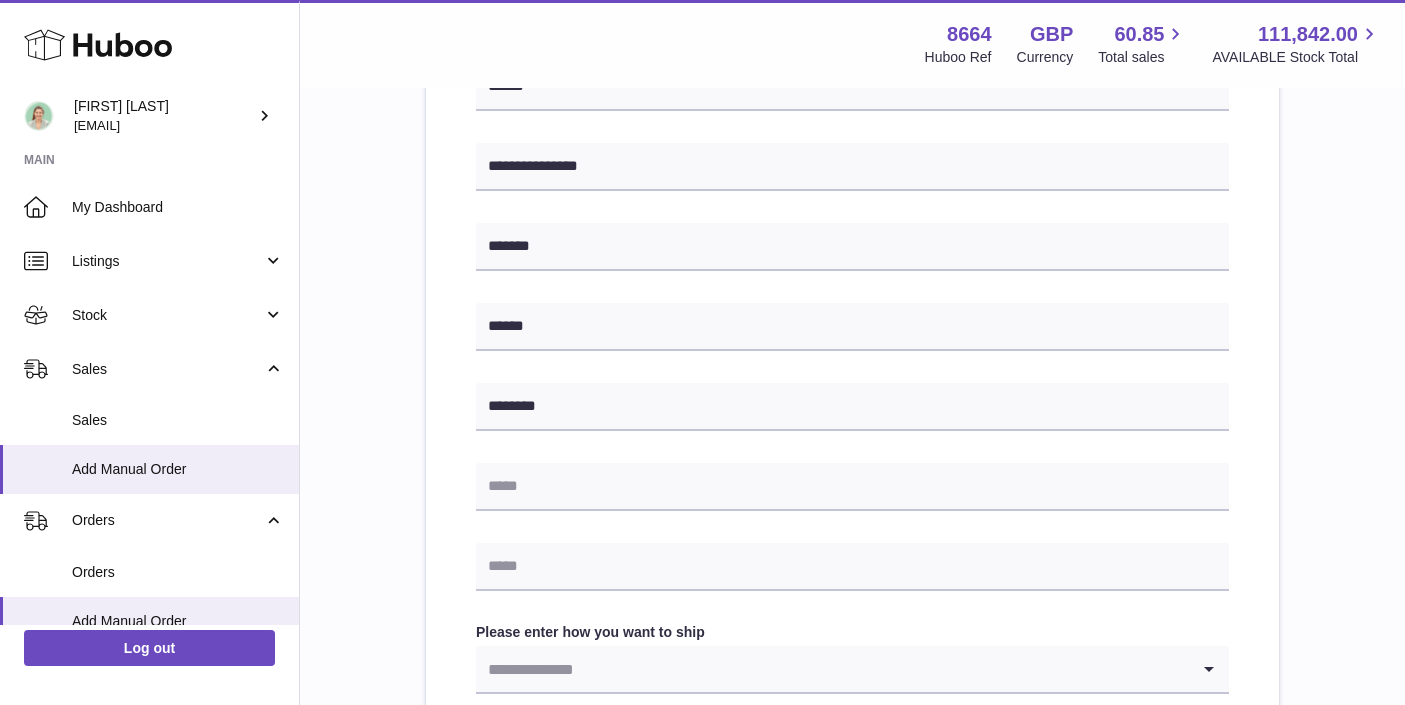 scroll, scrollTop: 555, scrollLeft: 0, axis: vertical 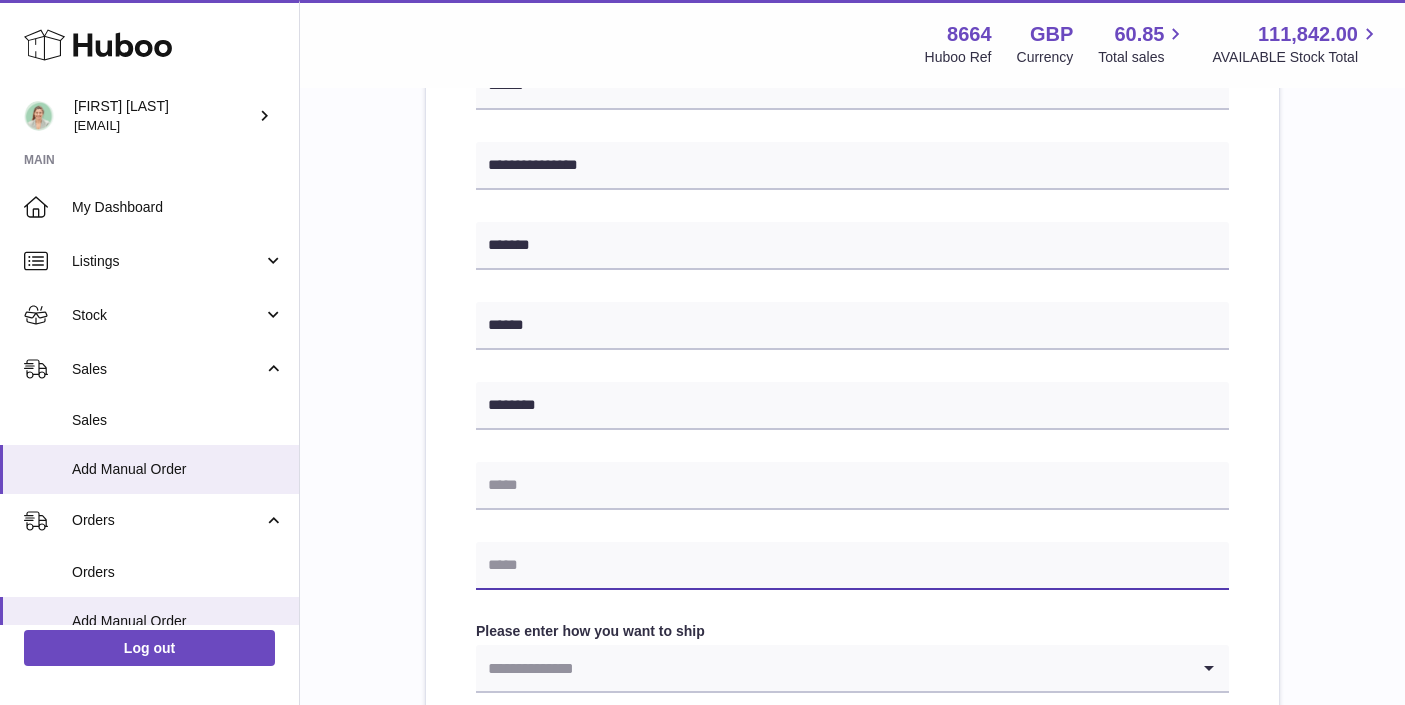 click at bounding box center (852, 566) 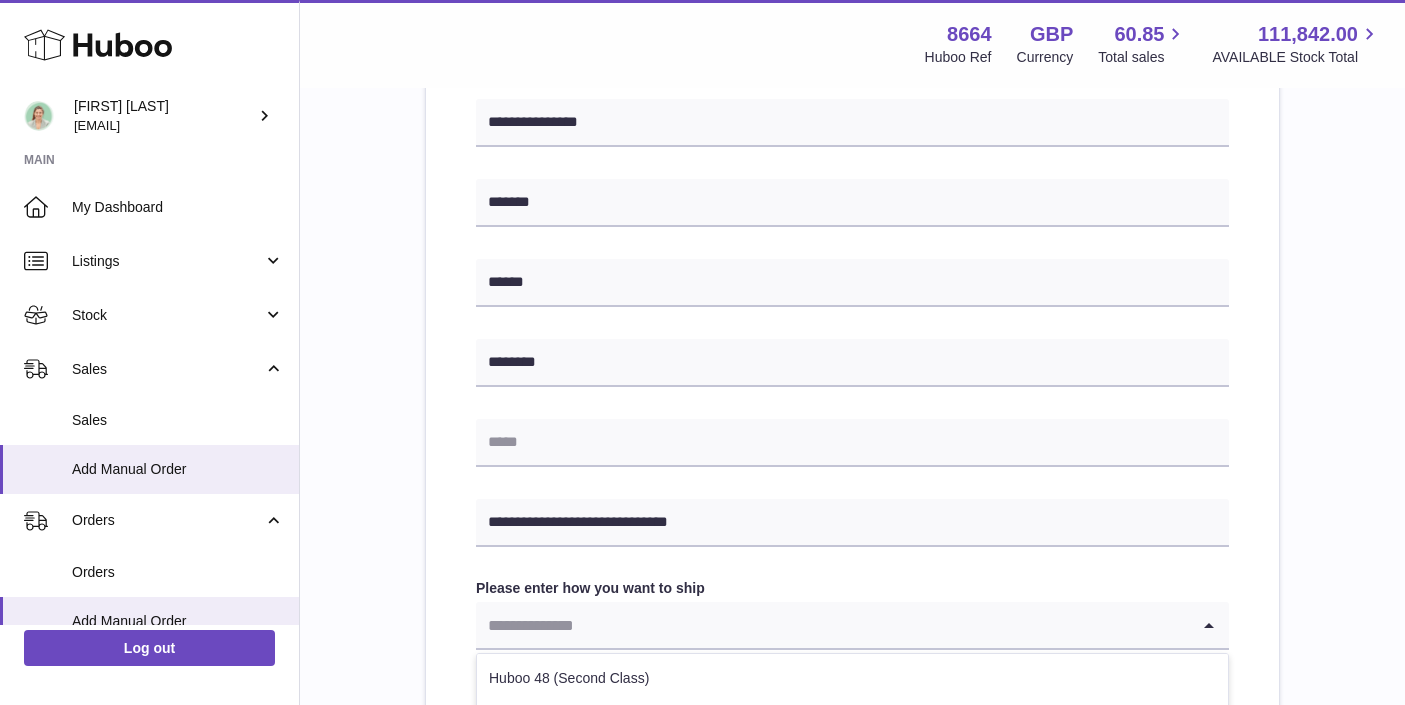 click at bounding box center (832, 625) 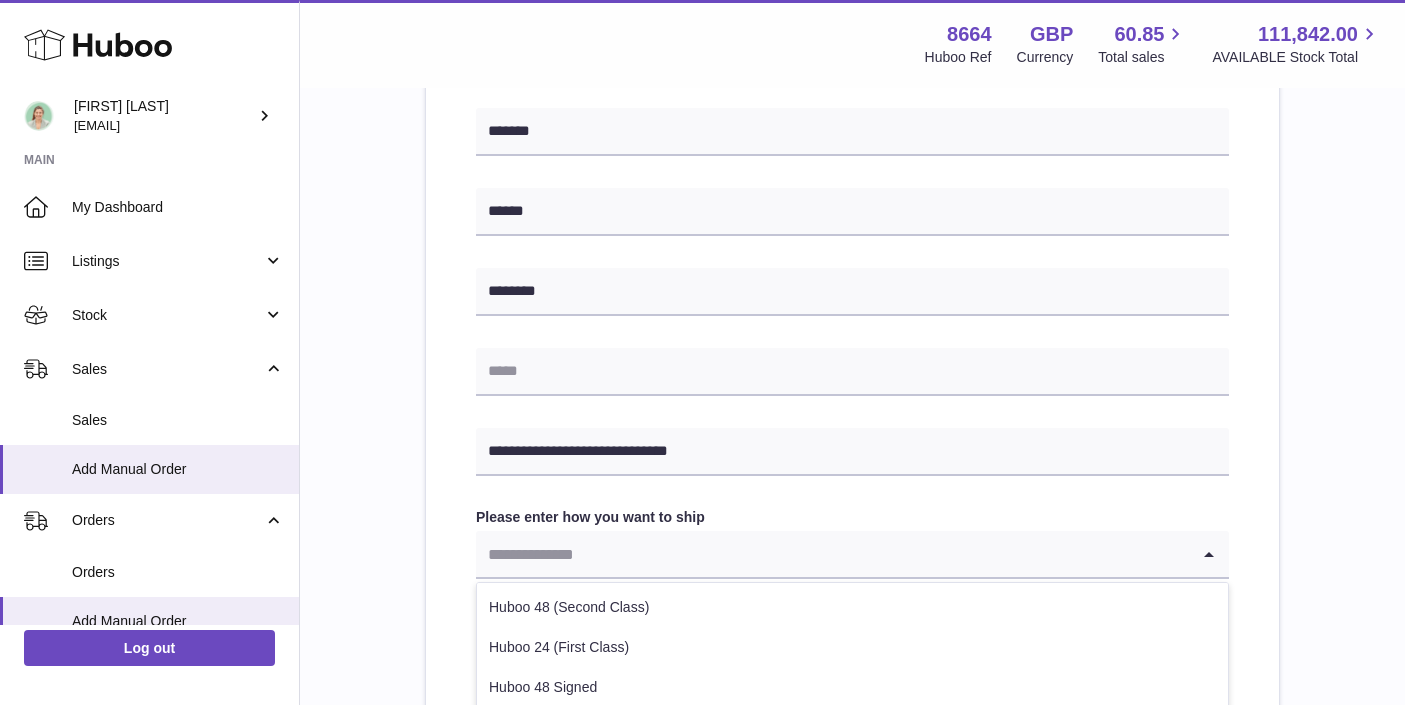scroll, scrollTop: 675, scrollLeft: 0, axis: vertical 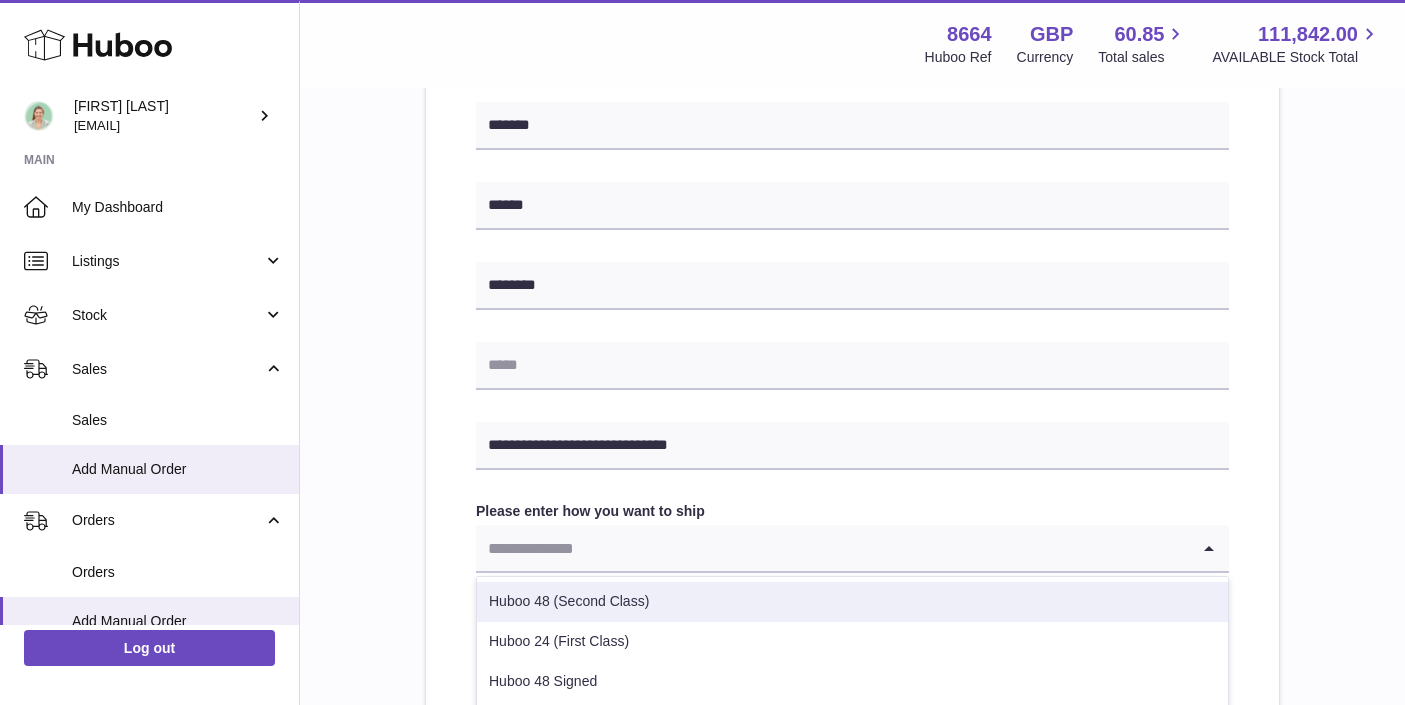 click on "Huboo 48 (Second Class)" at bounding box center [852, 602] 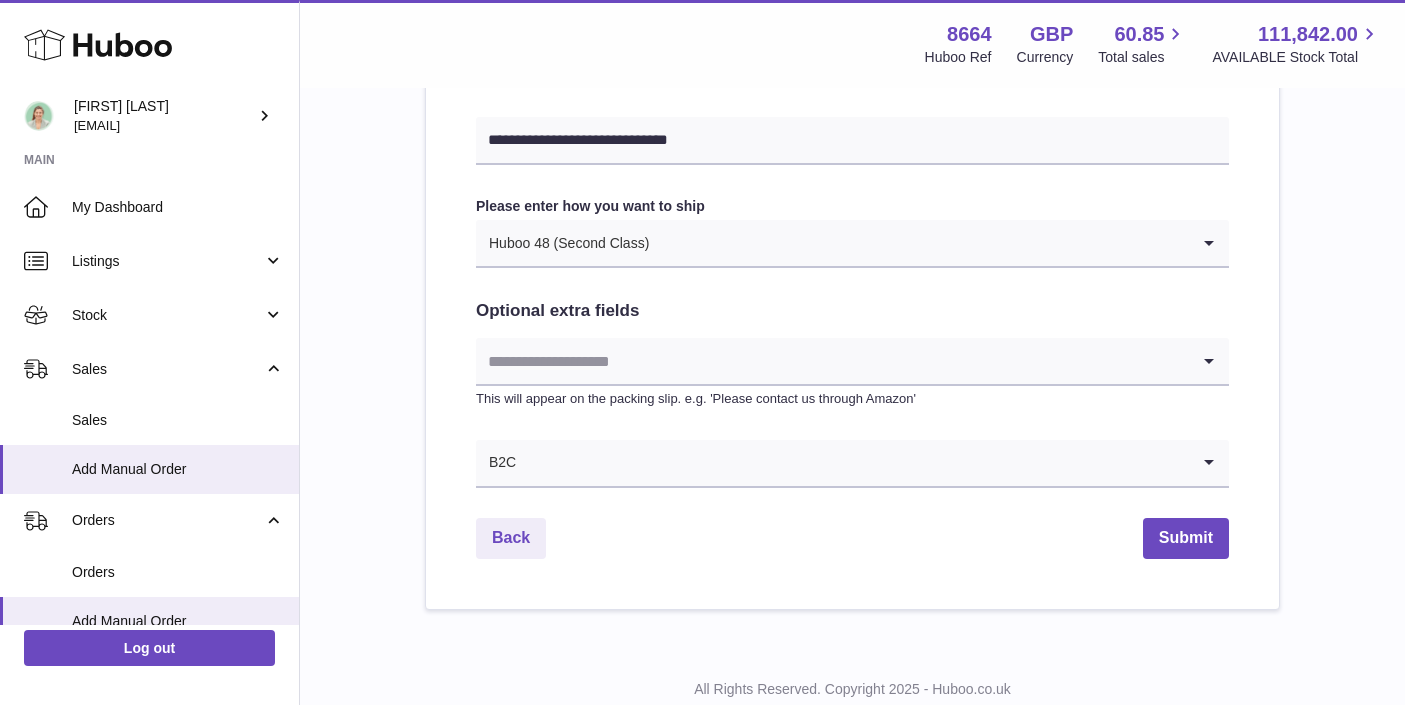 scroll, scrollTop: 1042, scrollLeft: 0, axis: vertical 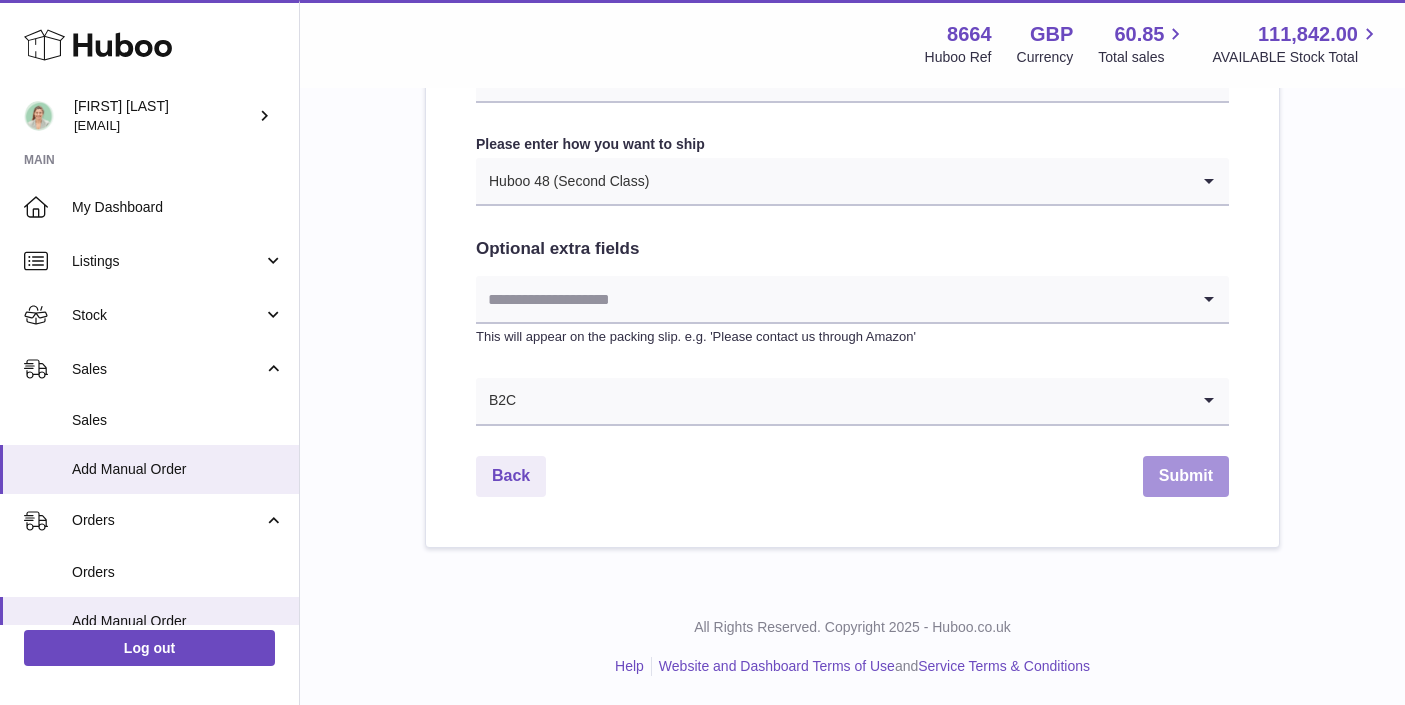 click on "Submit" at bounding box center [1186, 476] 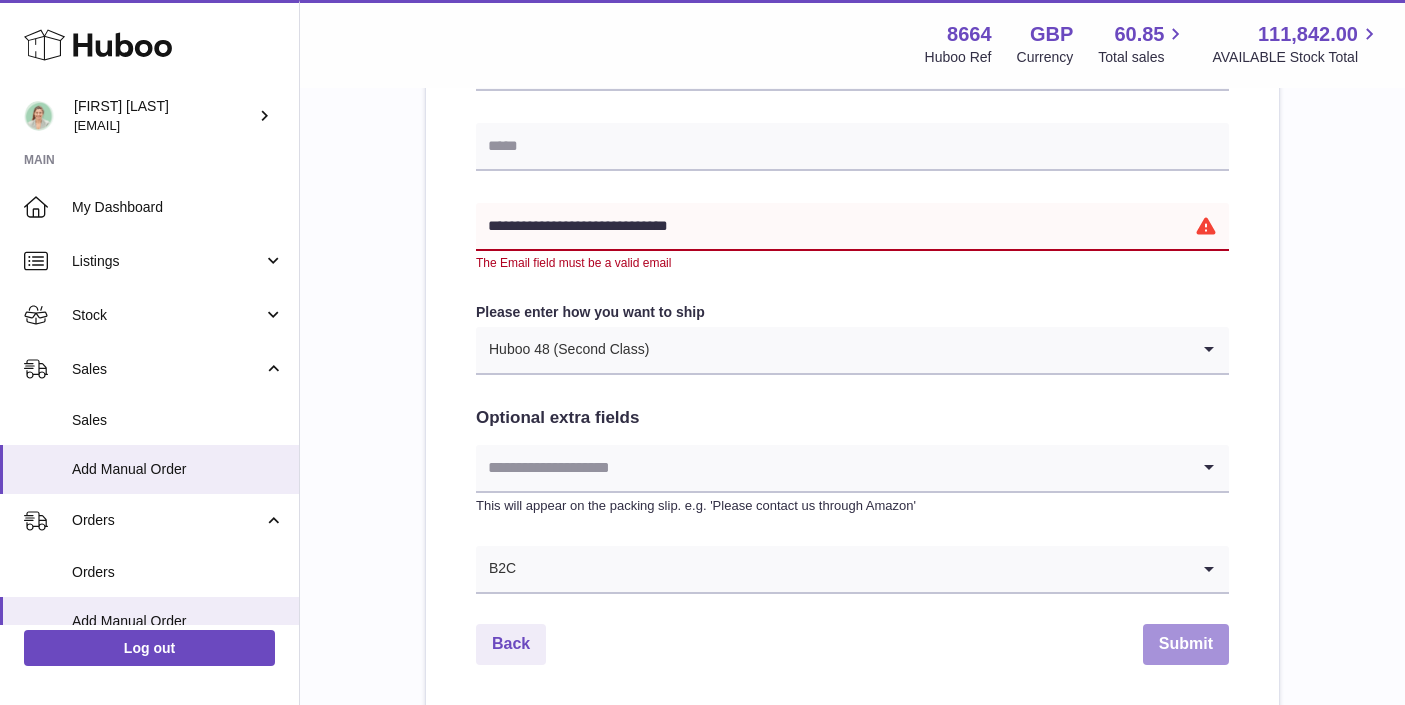 scroll, scrollTop: 871, scrollLeft: 0, axis: vertical 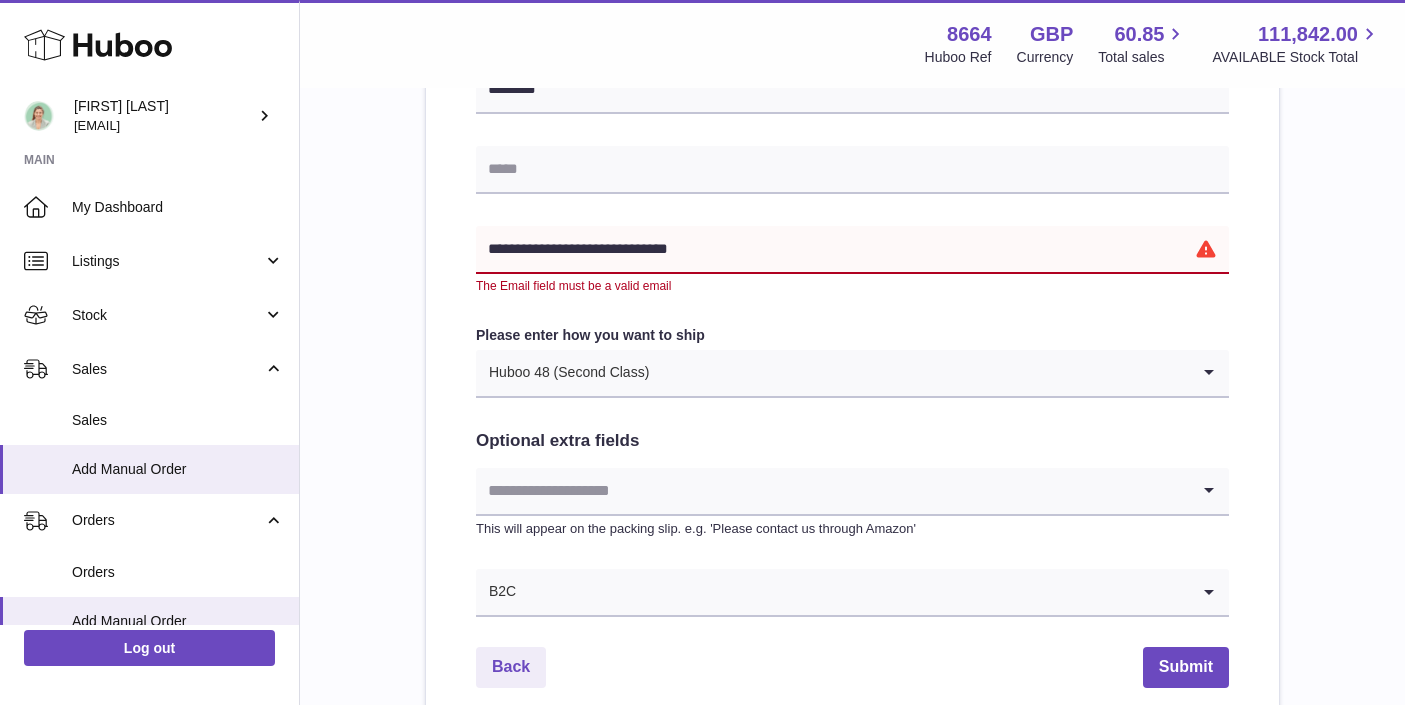 click on "**********" at bounding box center [852, 250] 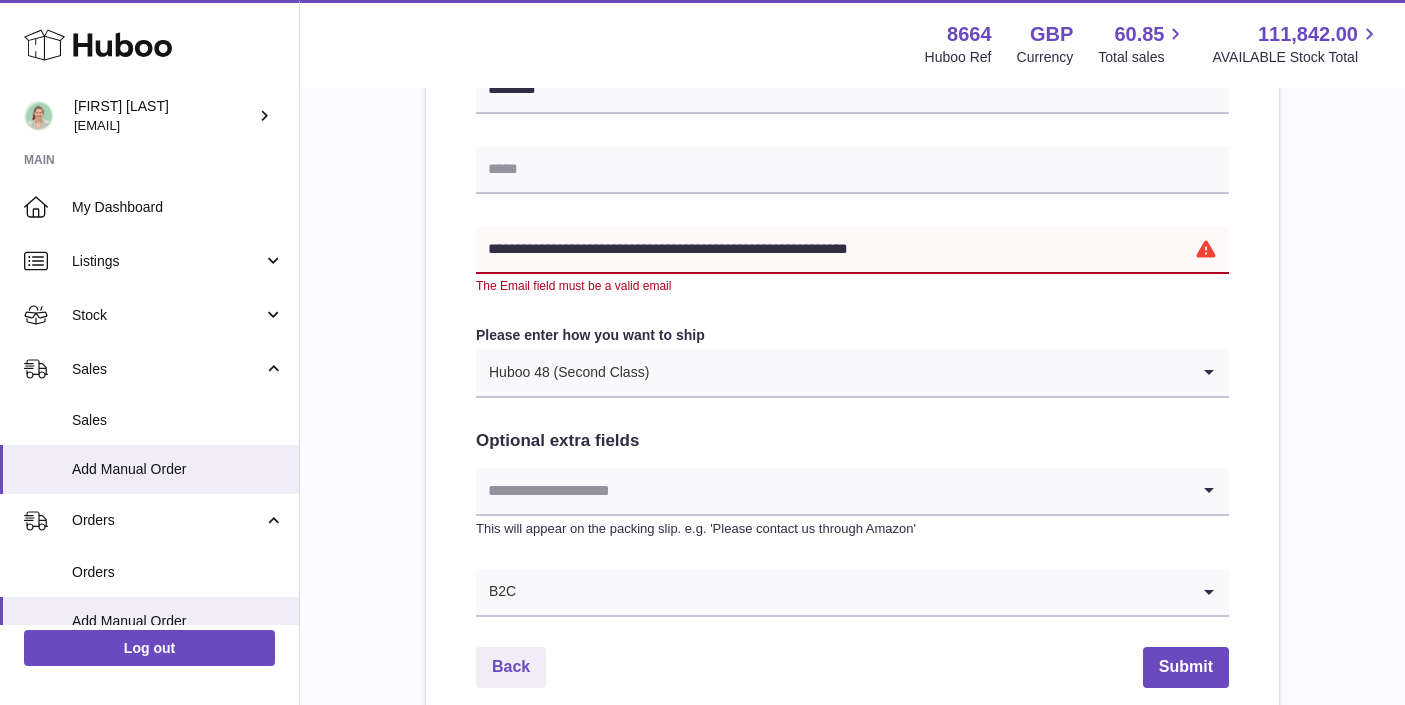 drag, startPoint x: 710, startPoint y: 250, endPoint x: 997, endPoint y: 257, distance: 287.08536 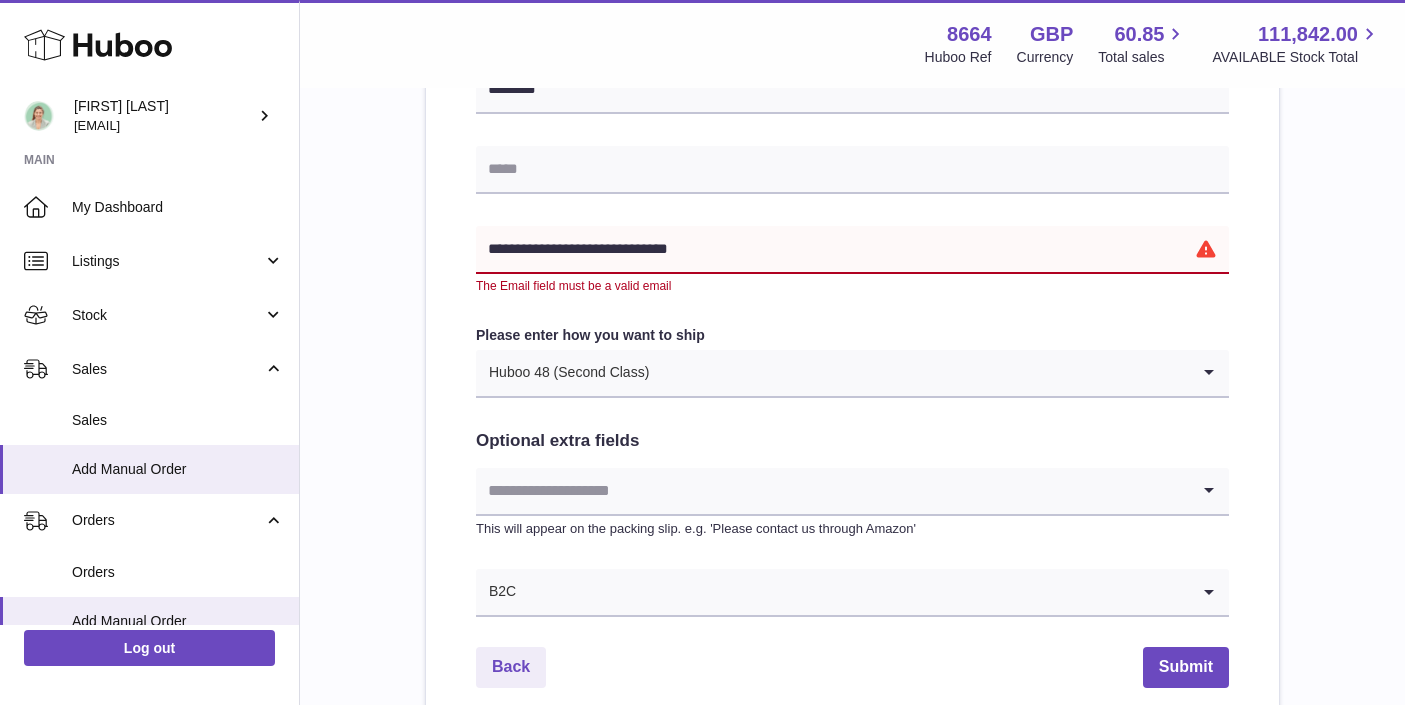 type on "**********" 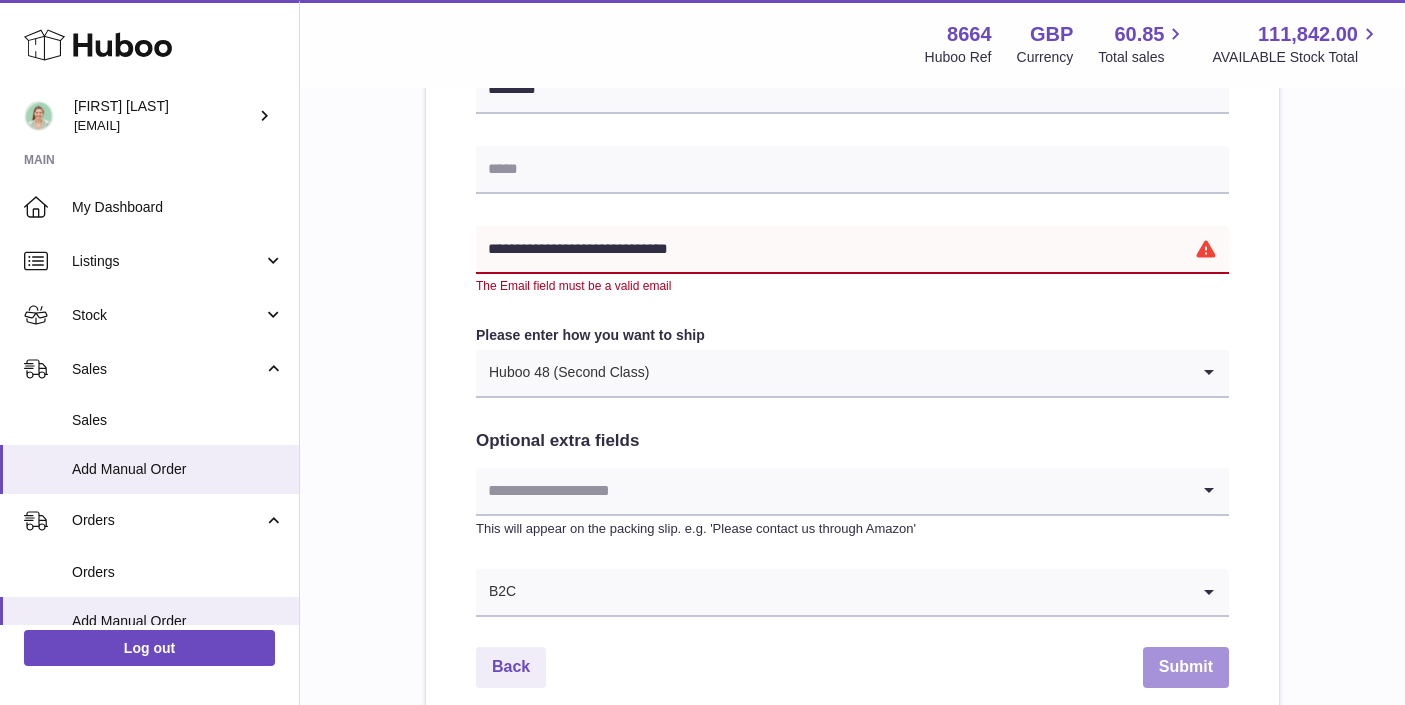 click on "Submit" at bounding box center (1186, 667) 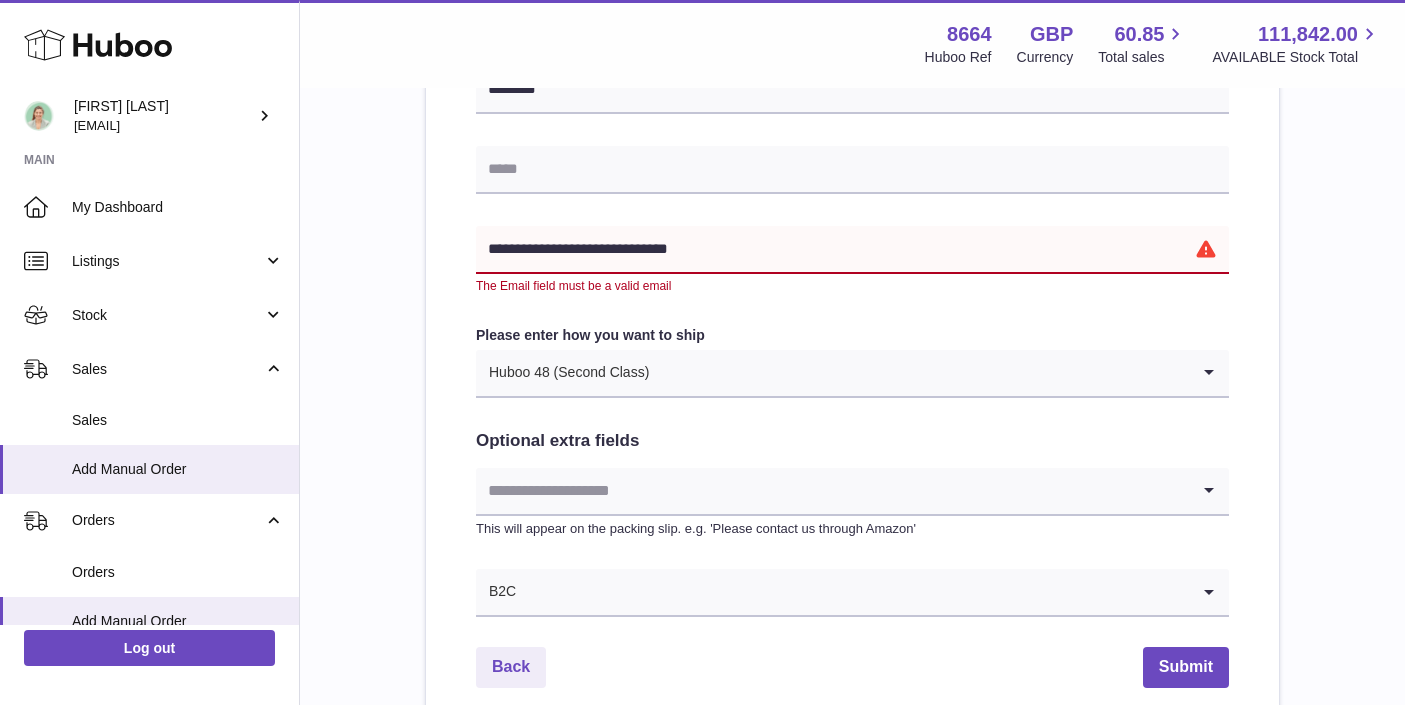 click on "**********" at bounding box center (852, 250) 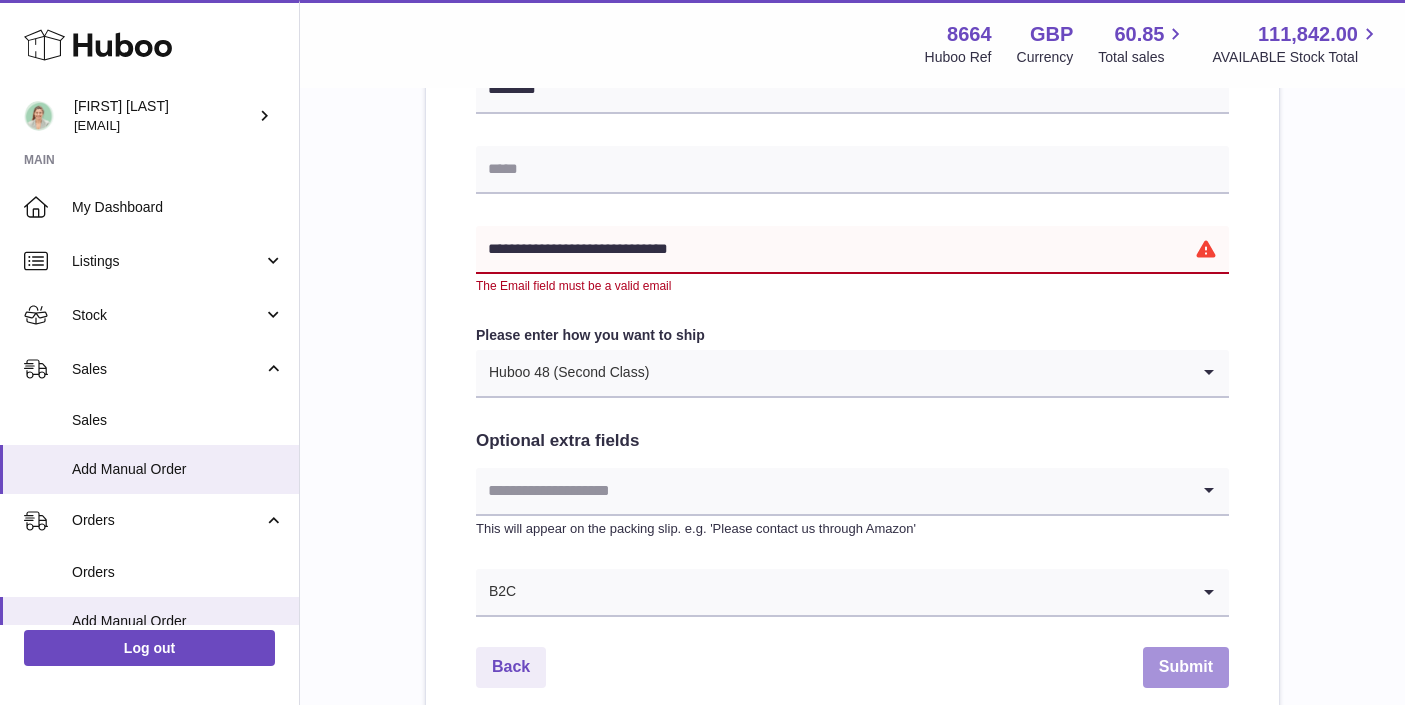 click on "Submit" at bounding box center (1186, 667) 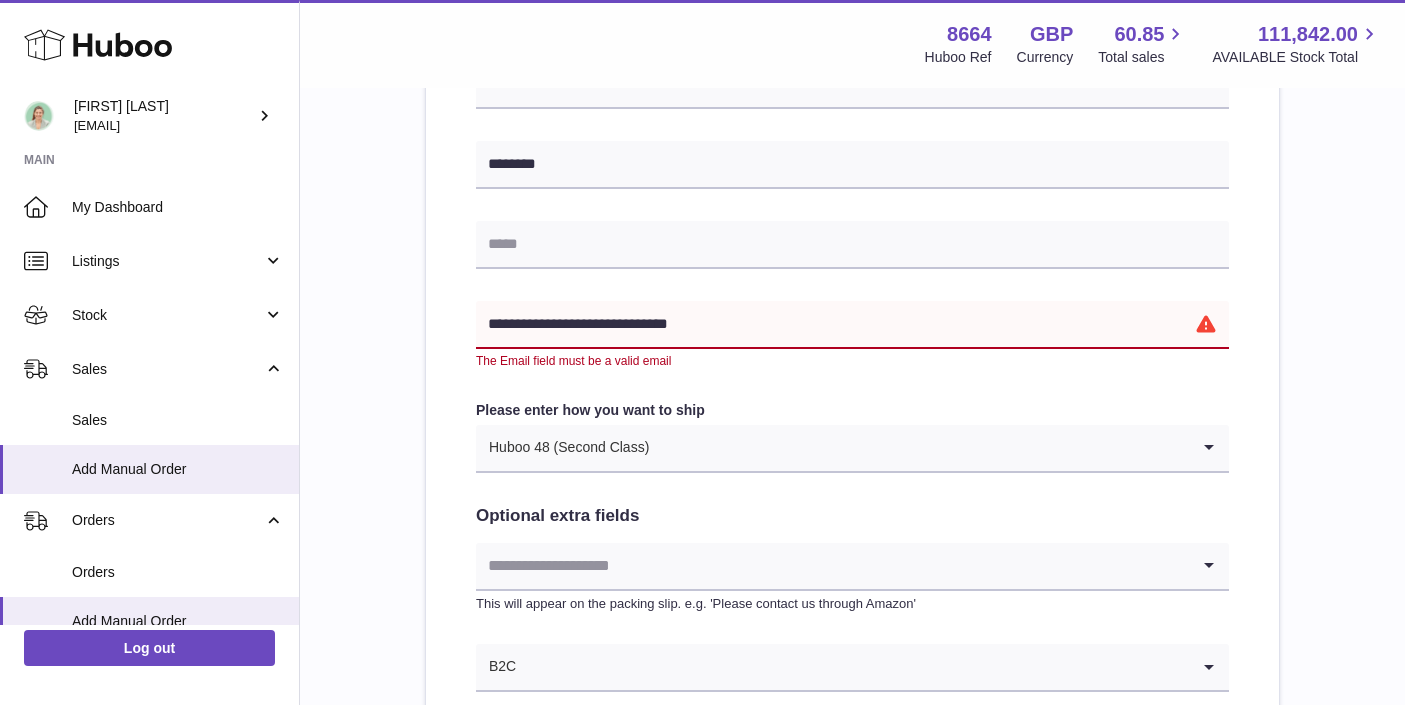 scroll, scrollTop: 795, scrollLeft: 0, axis: vertical 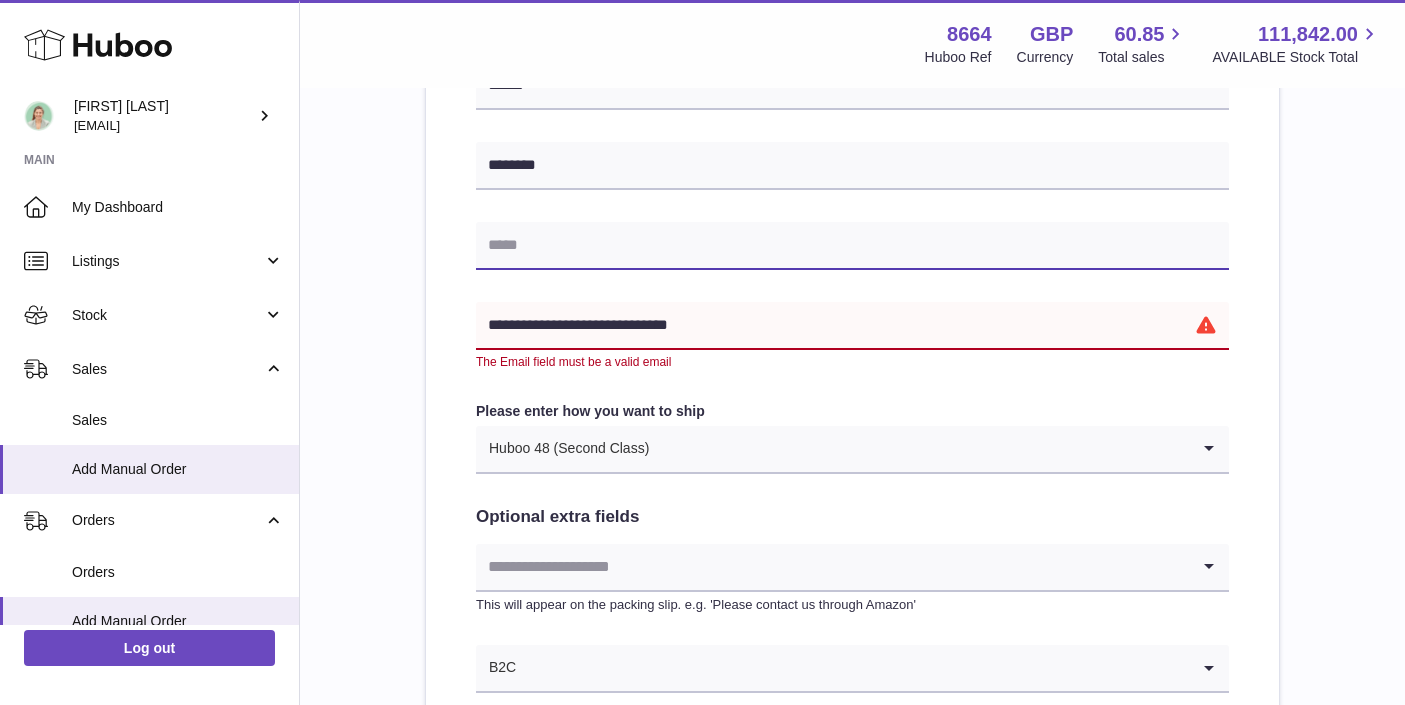 click at bounding box center [852, 246] 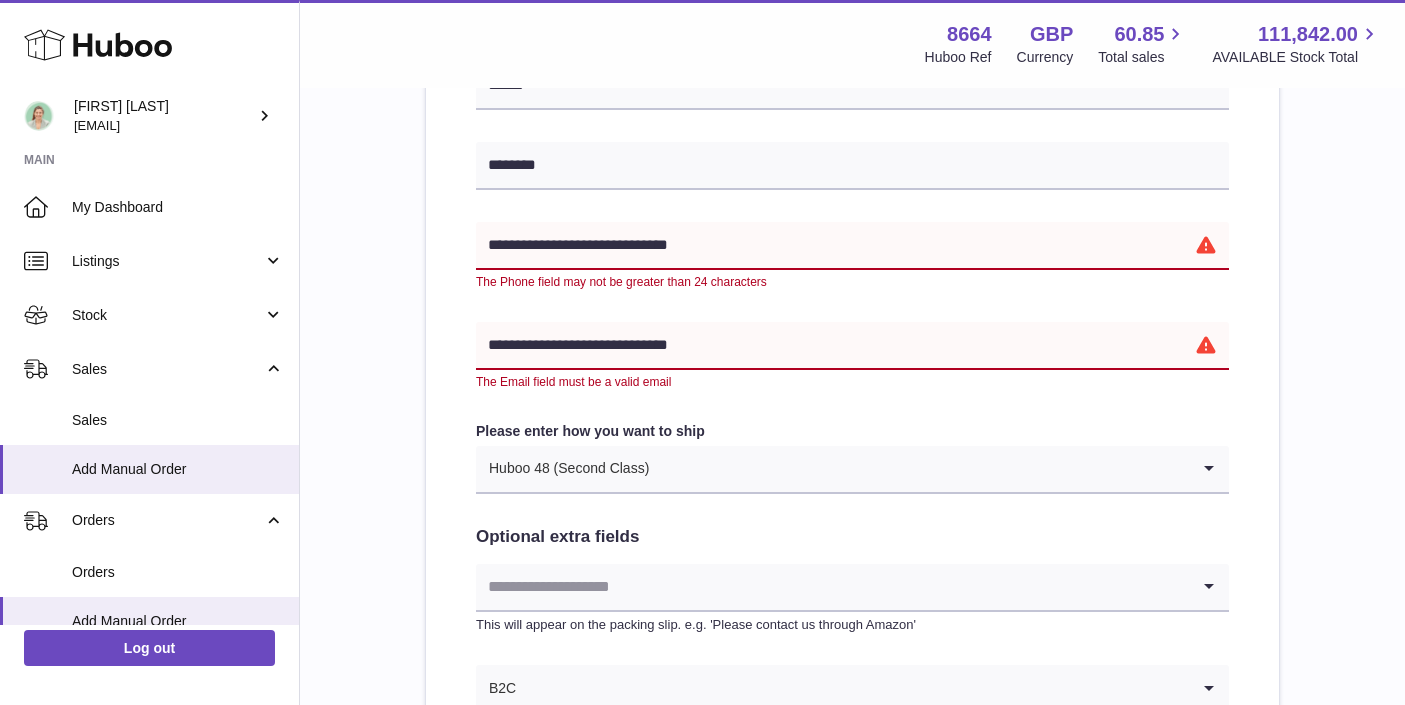 type on "**********" 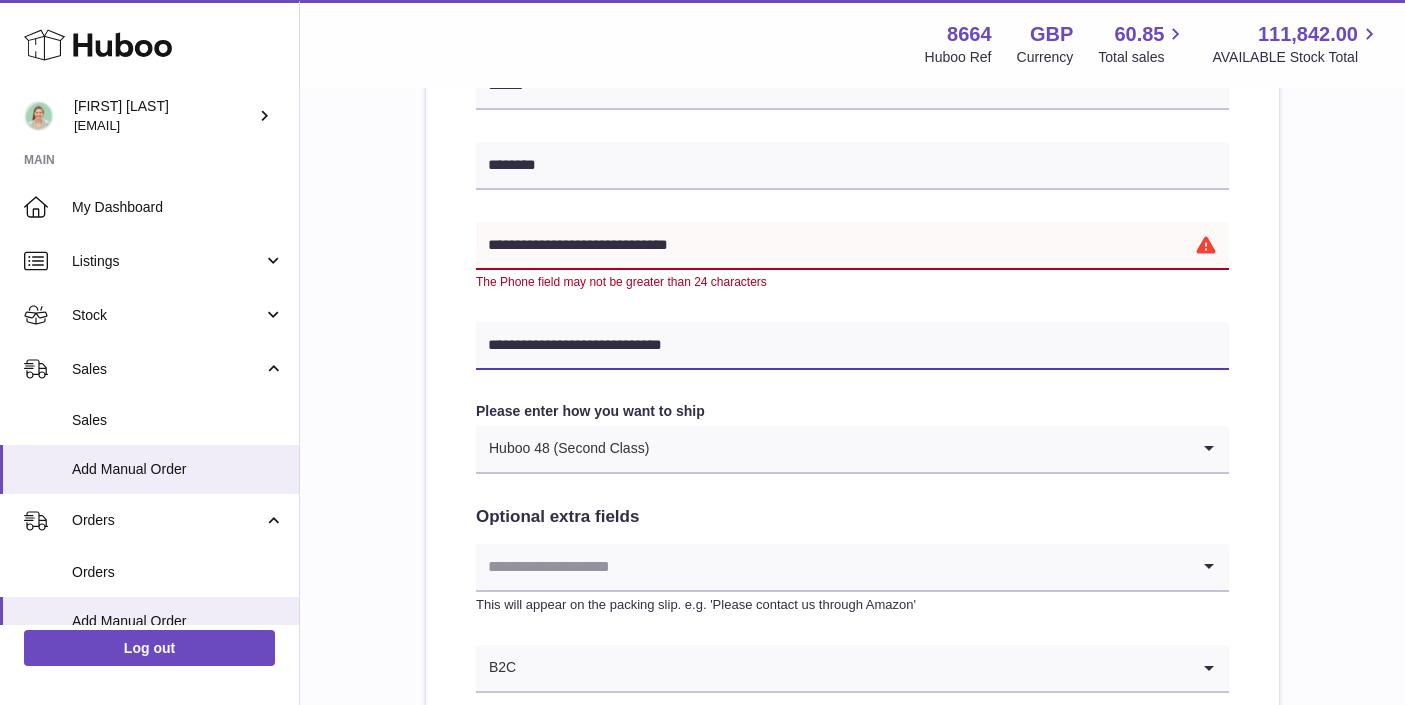 type on "**********" 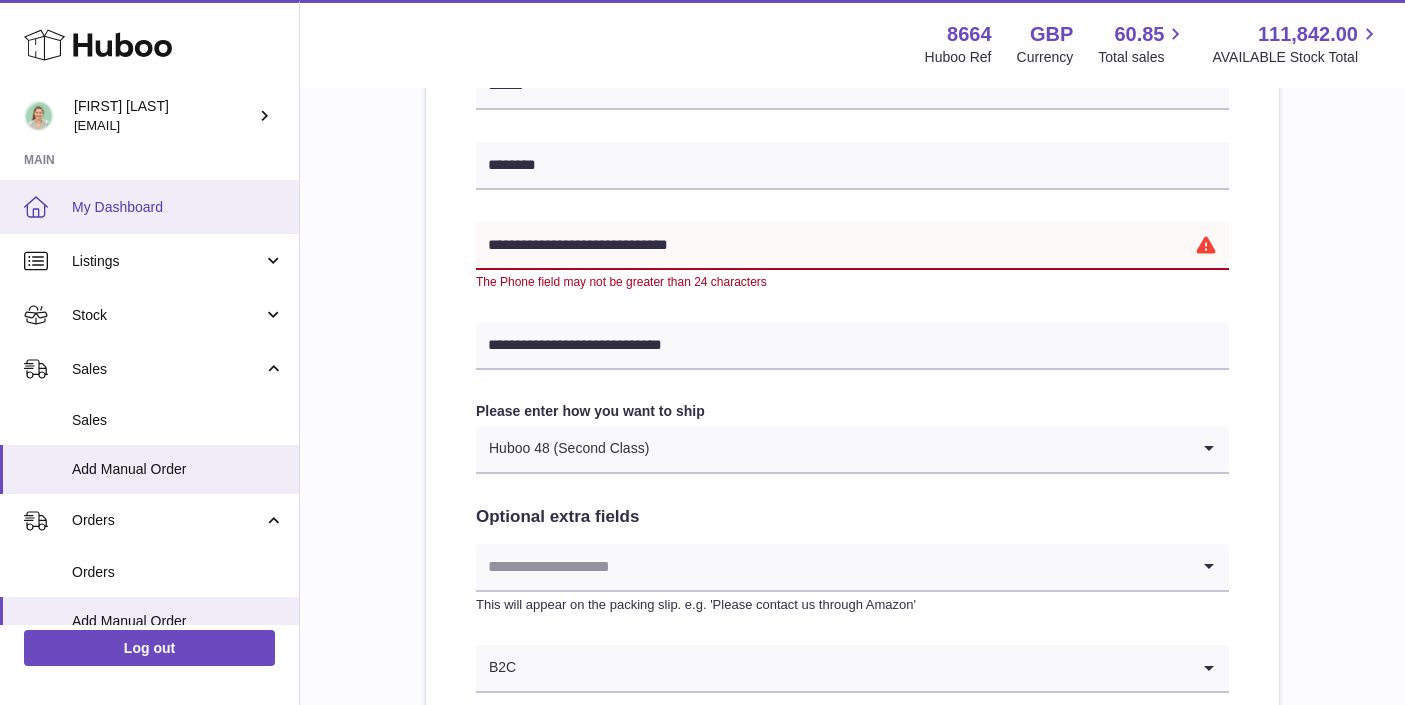 drag, startPoint x: 626, startPoint y: 246, endPoint x: 288, endPoint y: 228, distance: 338.47894 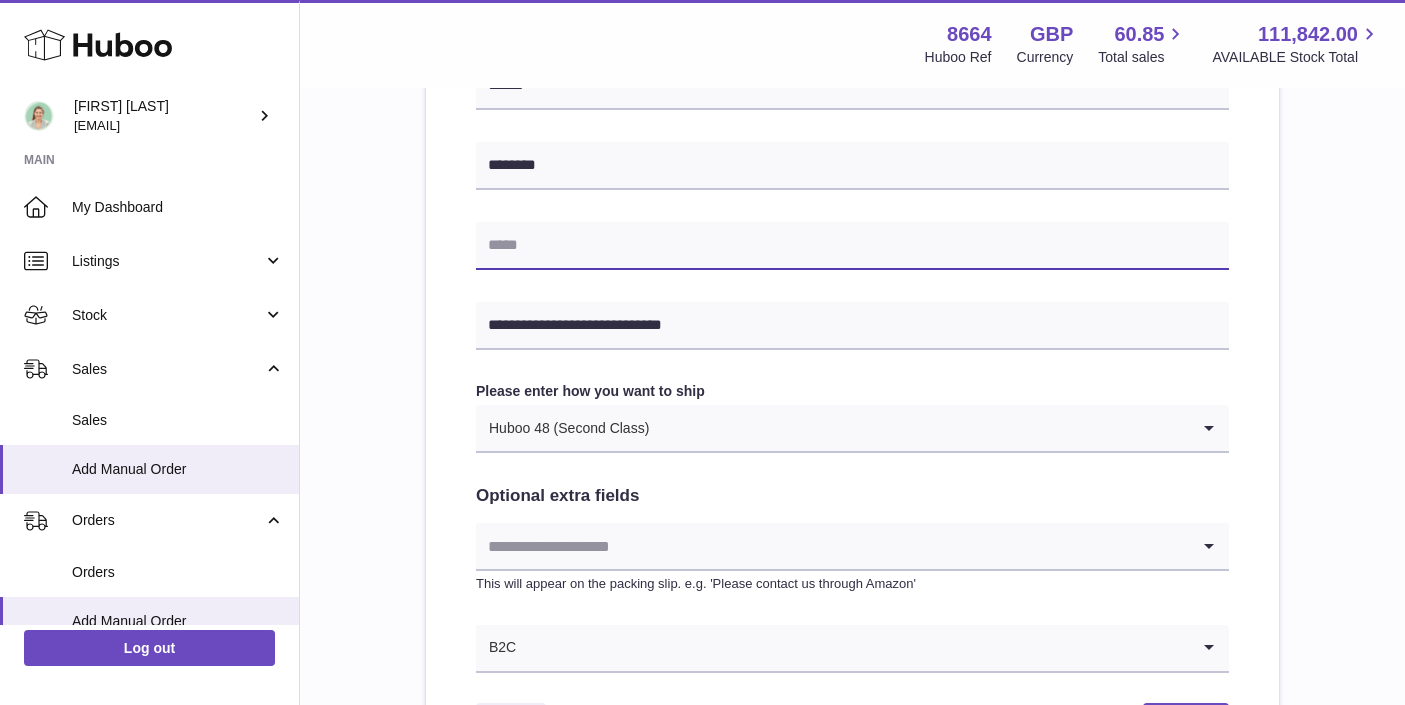 scroll, scrollTop: 1042, scrollLeft: 0, axis: vertical 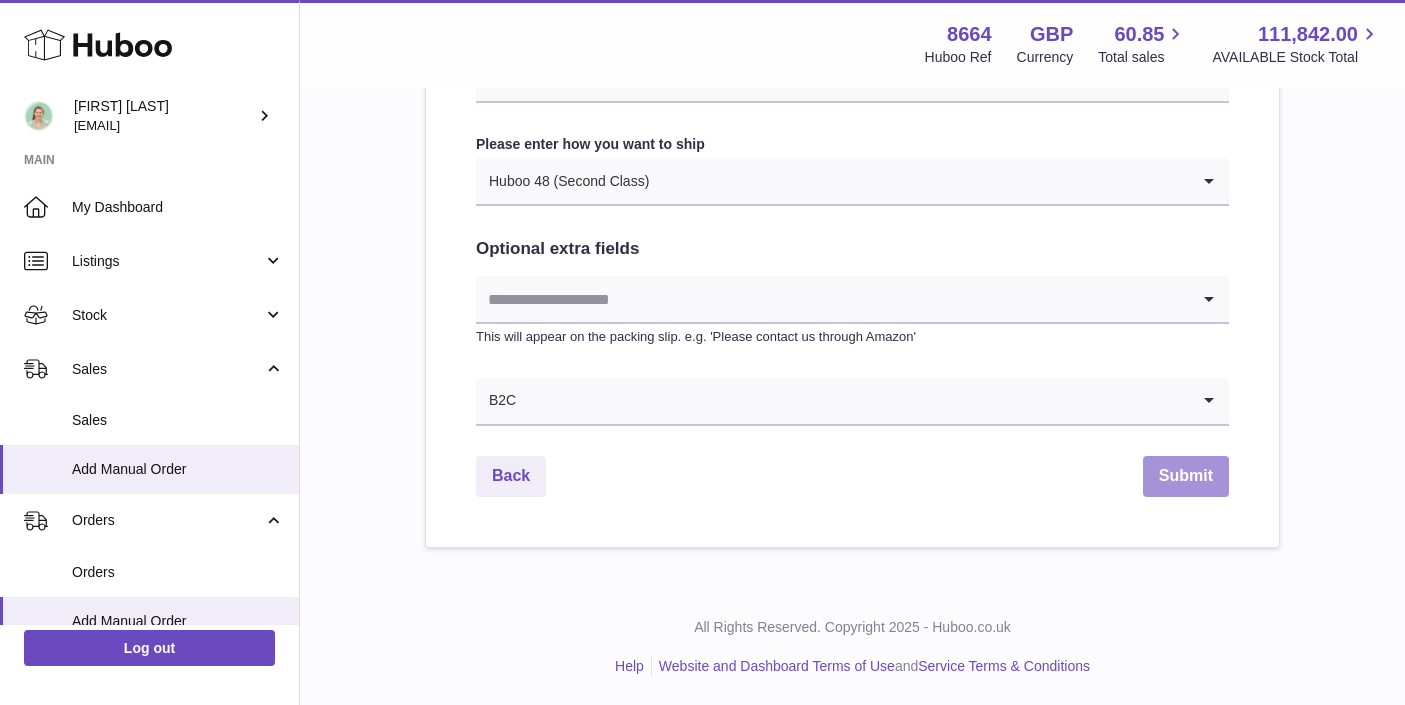 type 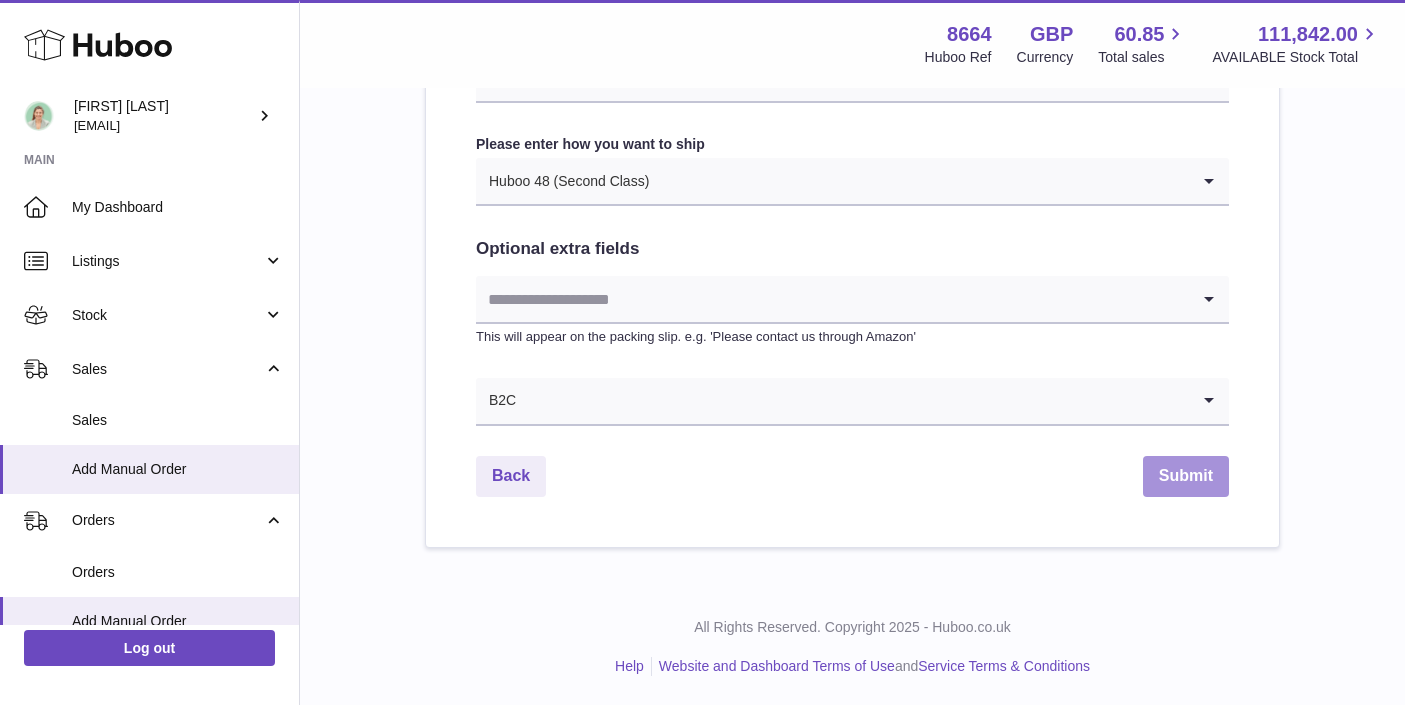 click on "Submit" at bounding box center [1186, 476] 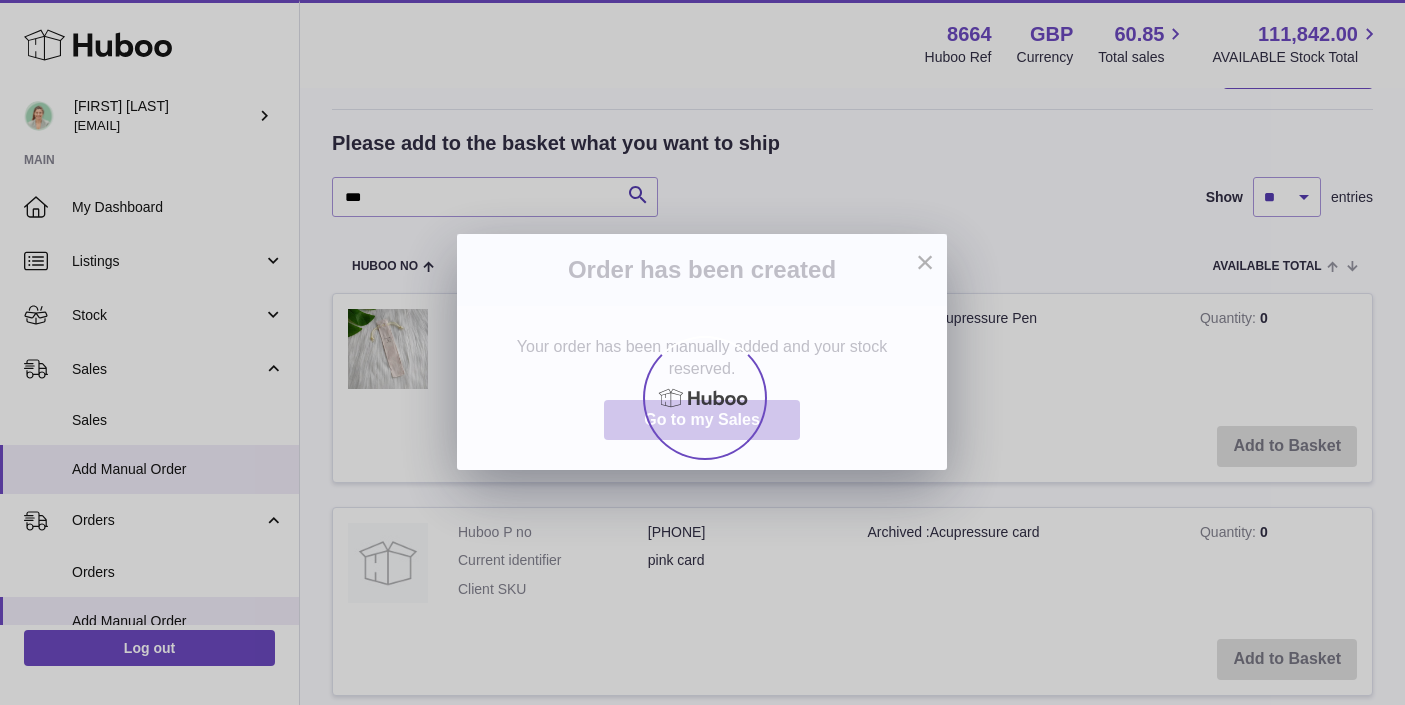 scroll, scrollTop: 0, scrollLeft: 0, axis: both 